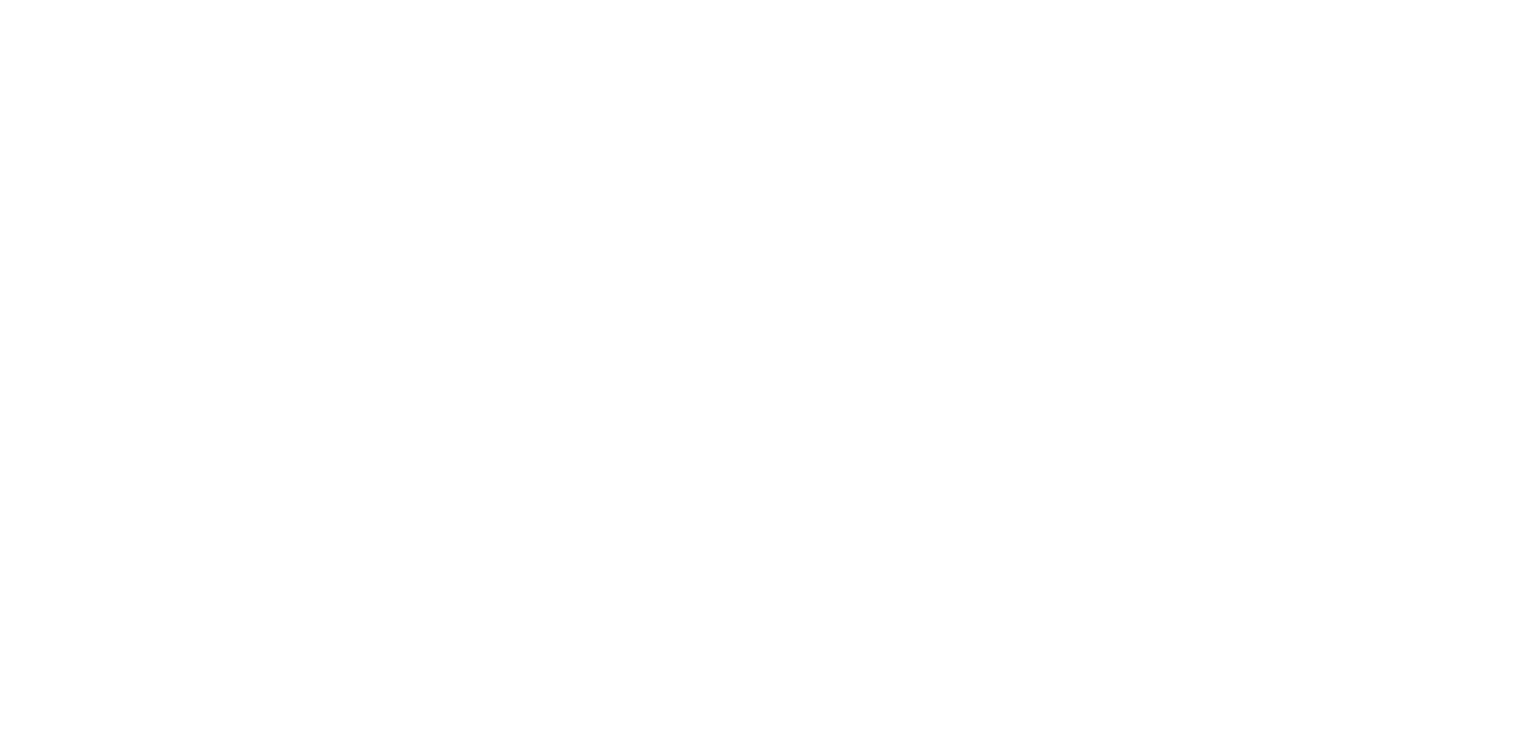 scroll, scrollTop: 0, scrollLeft: 0, axis: both 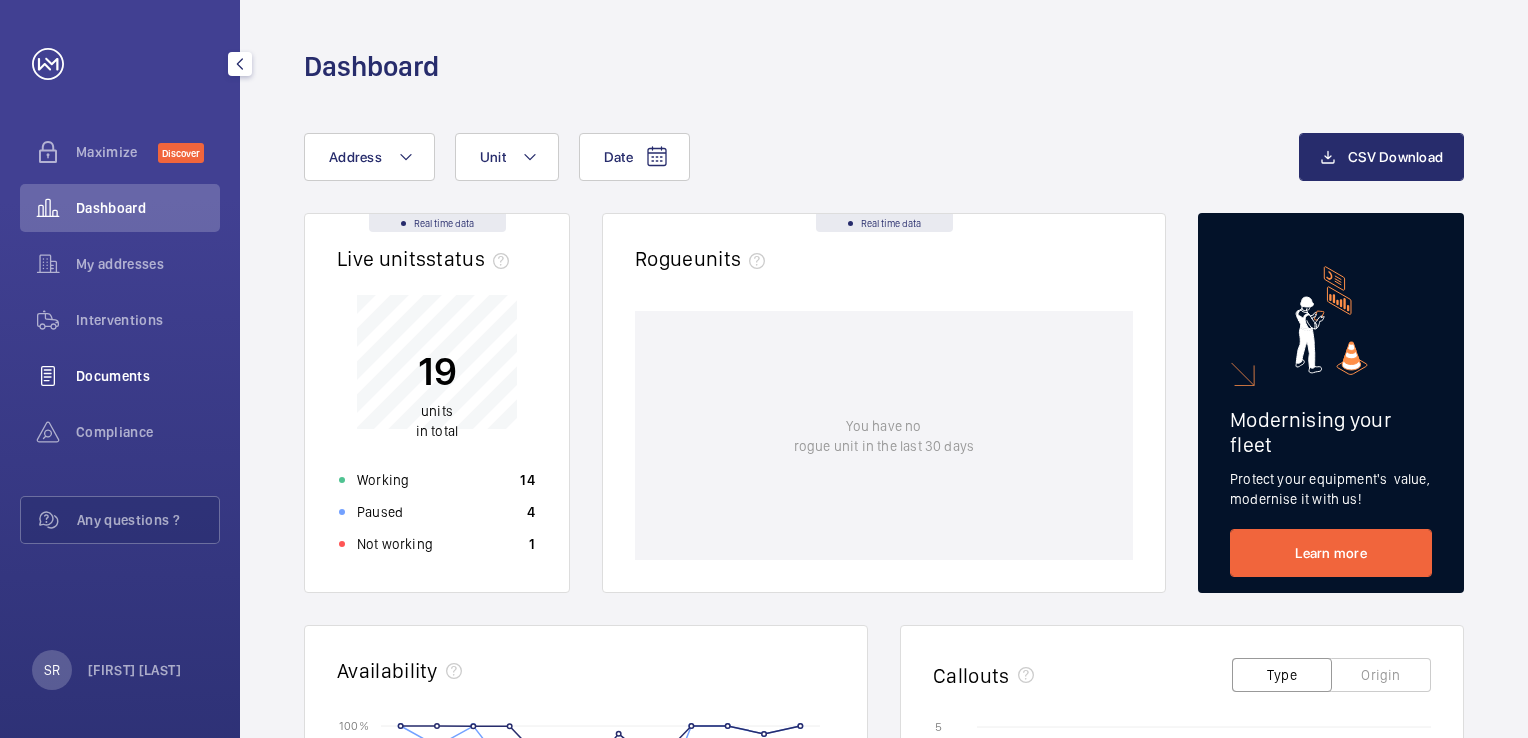 click on "Documents" 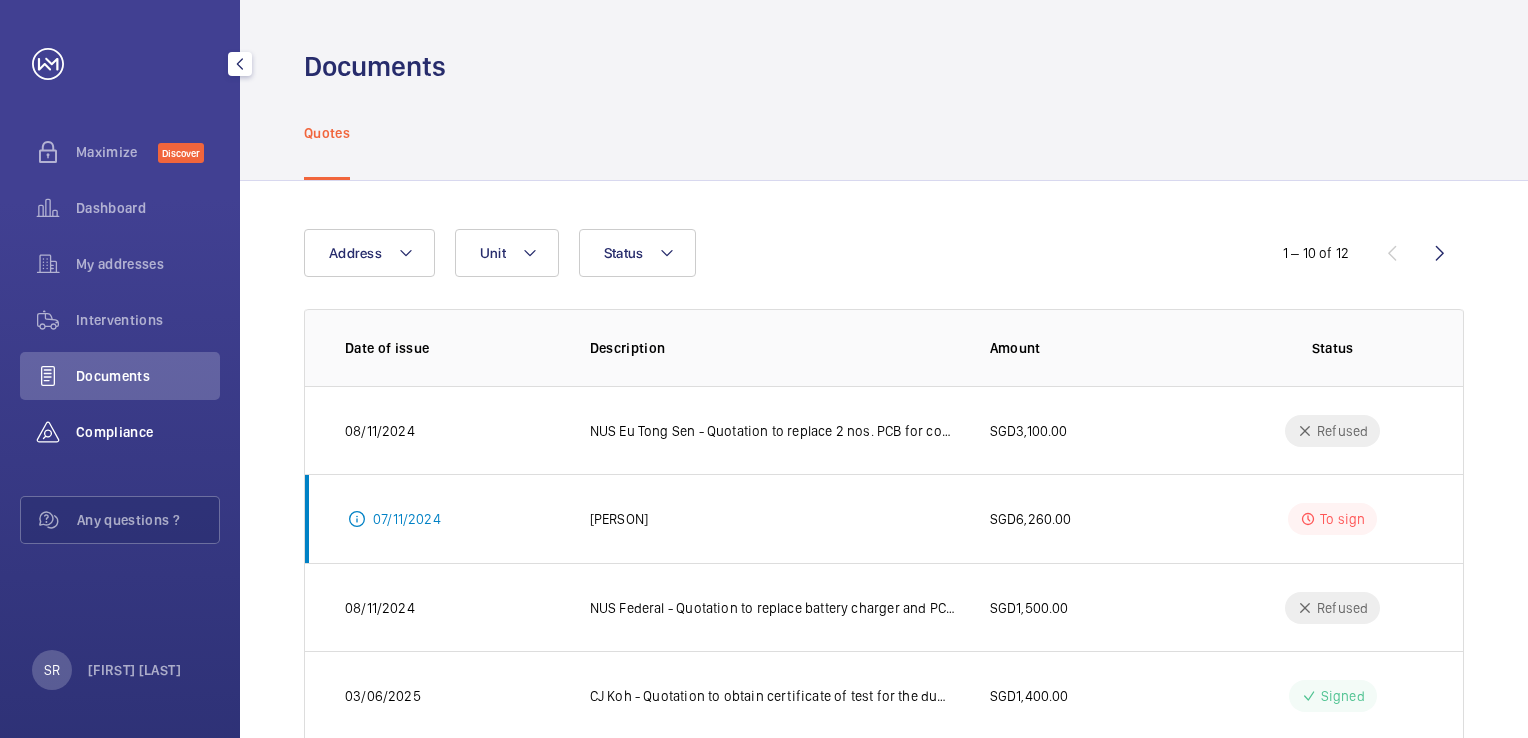 click on "Compliance" 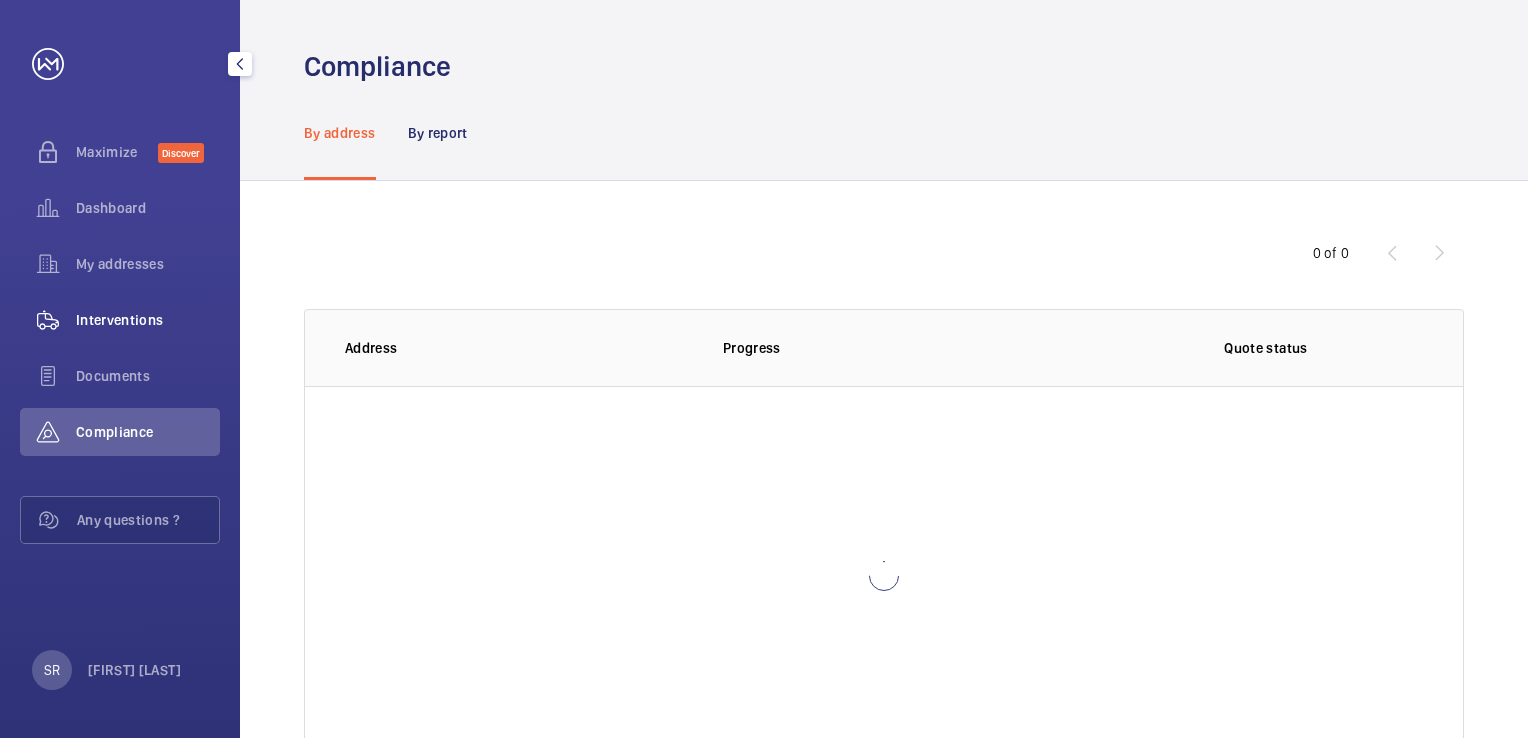 click on "Interventions" 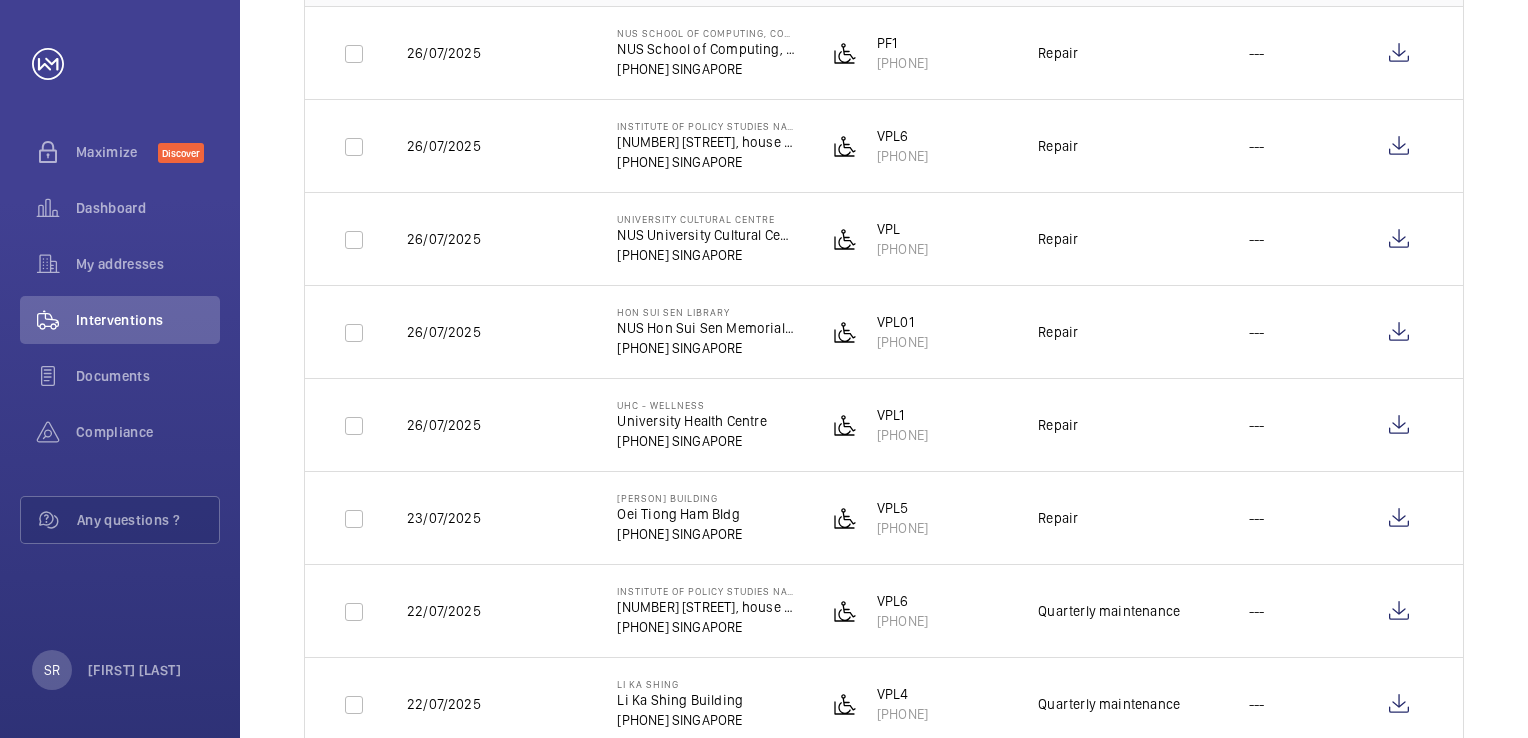 scroll, scrollTop: 0, scrollLeft: 0, axis: both 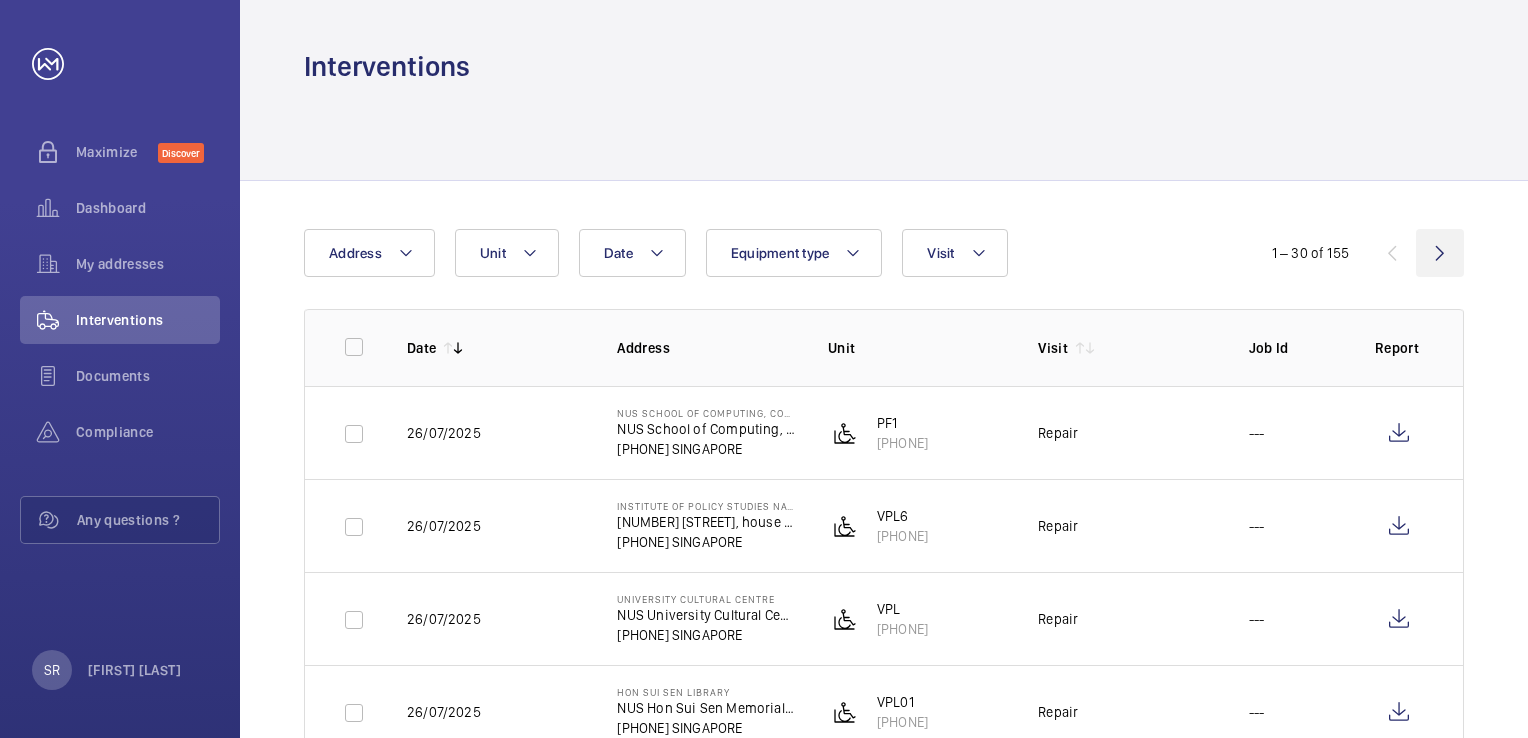 click 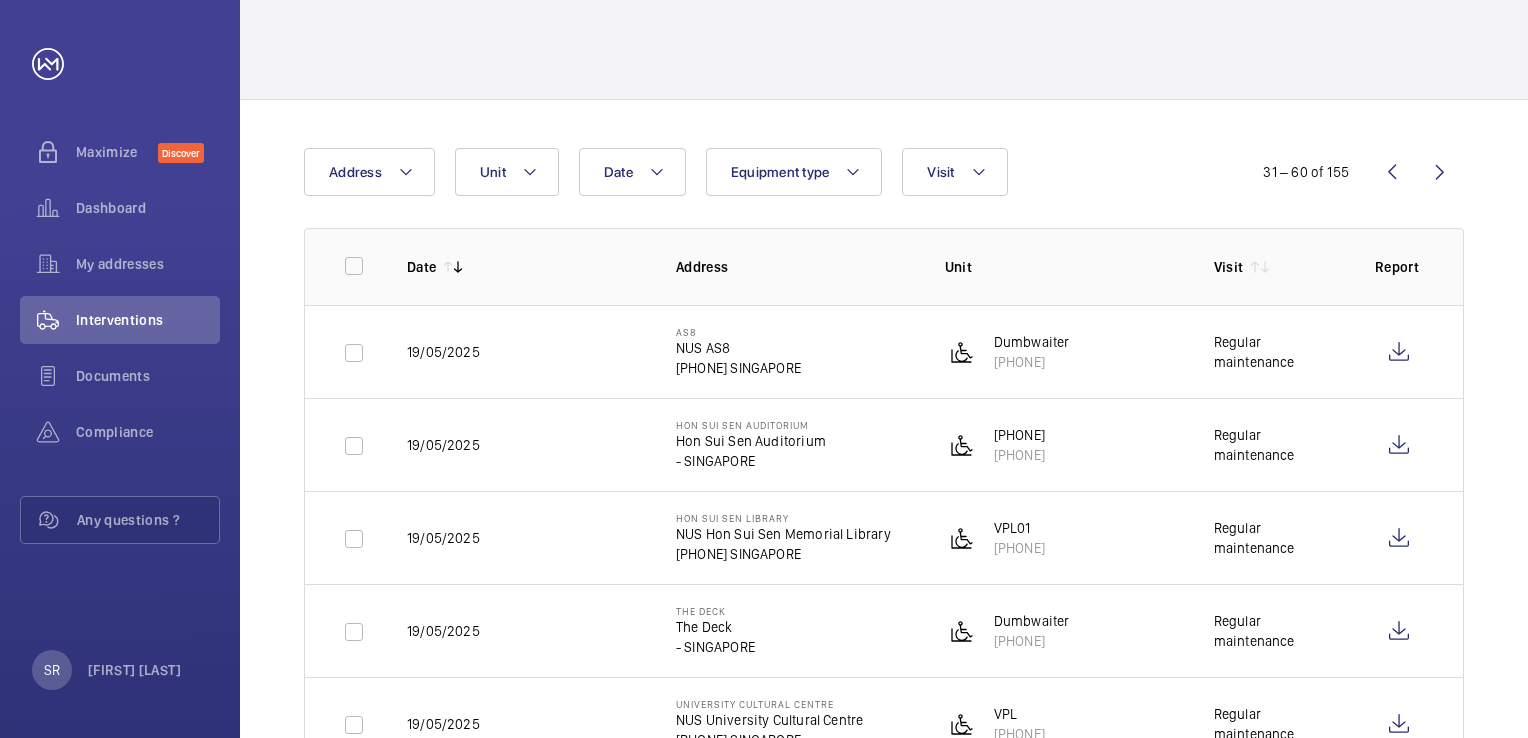 scroll, scrollTop: 0, scrollLeft: 0, axis: both 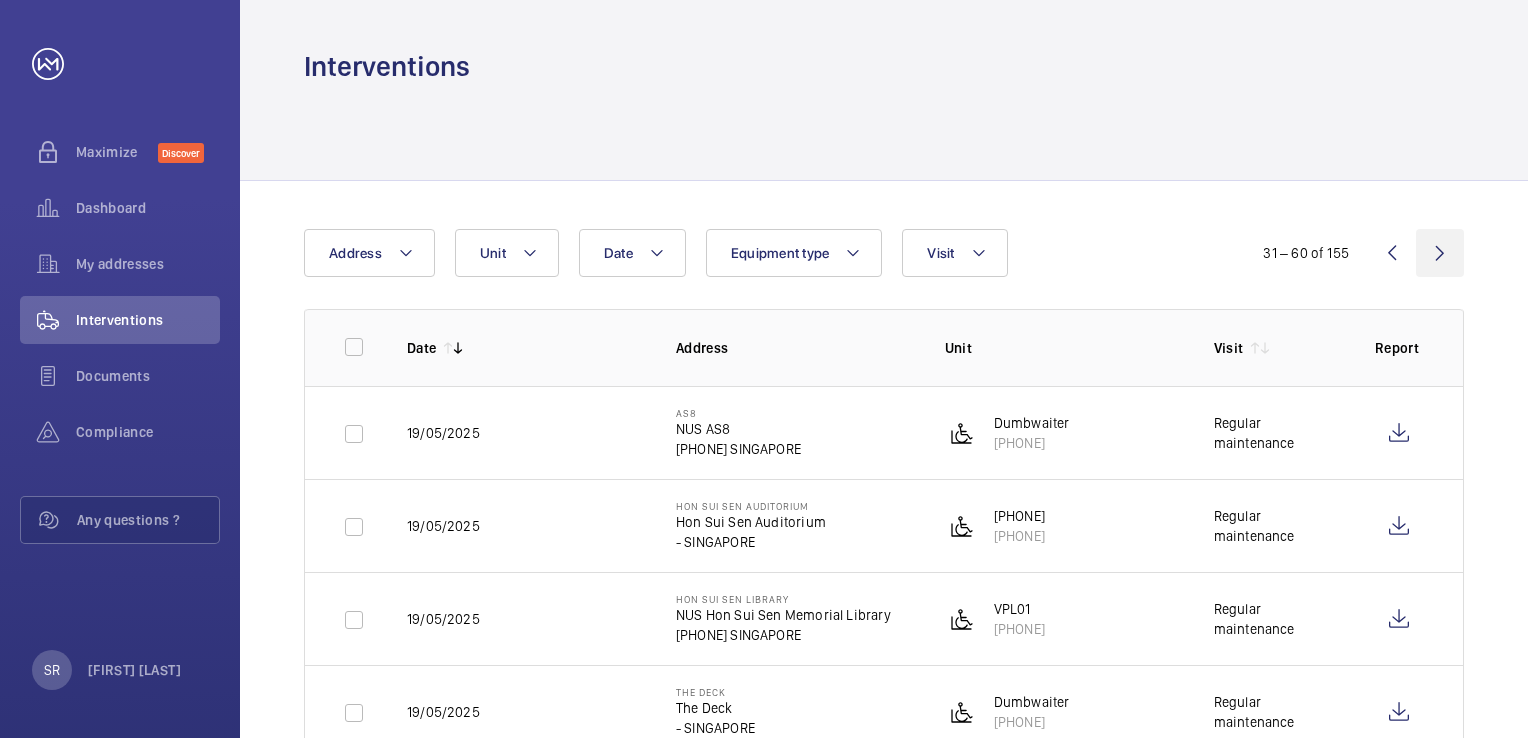 click 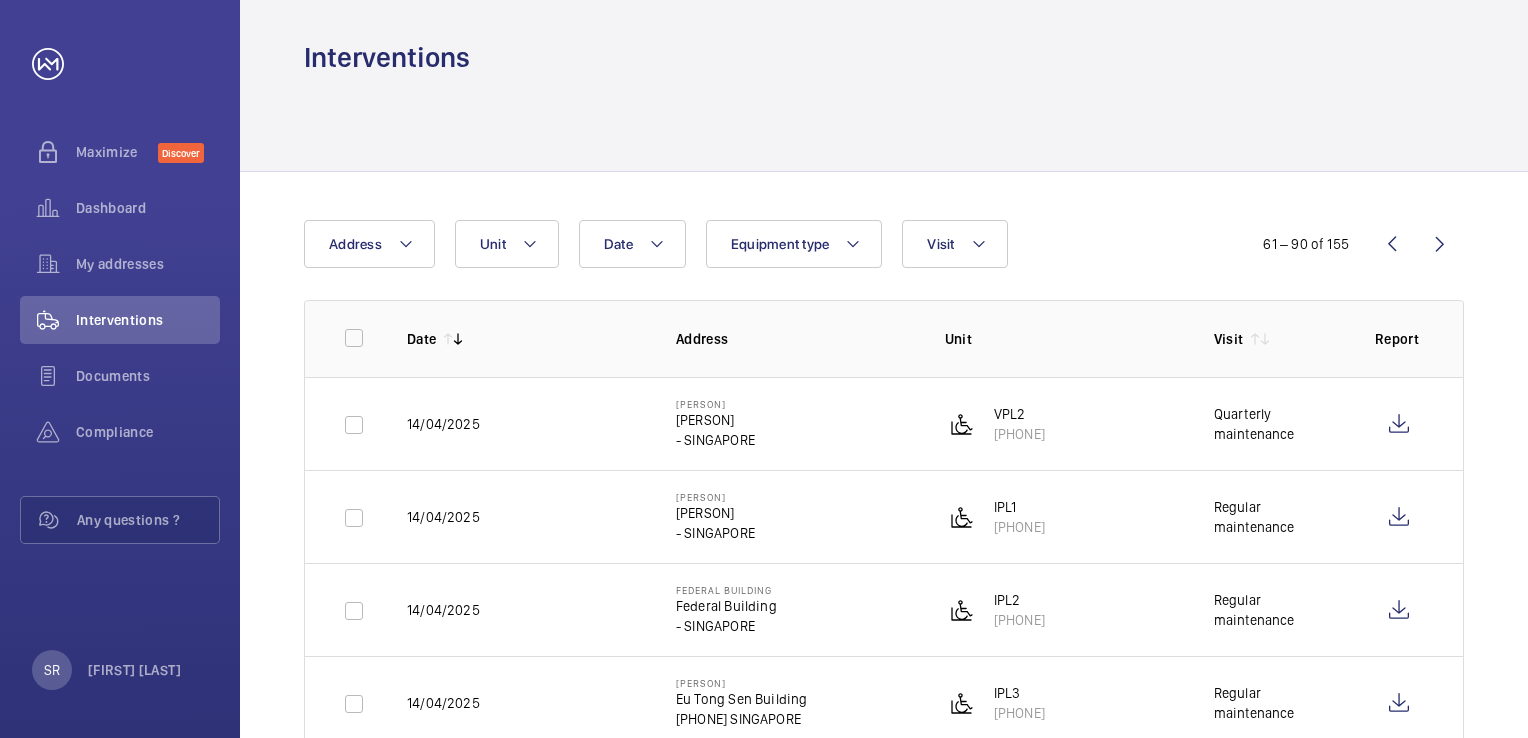 scroll, scrollTop: 0, scrollLeft: 0, axis: both 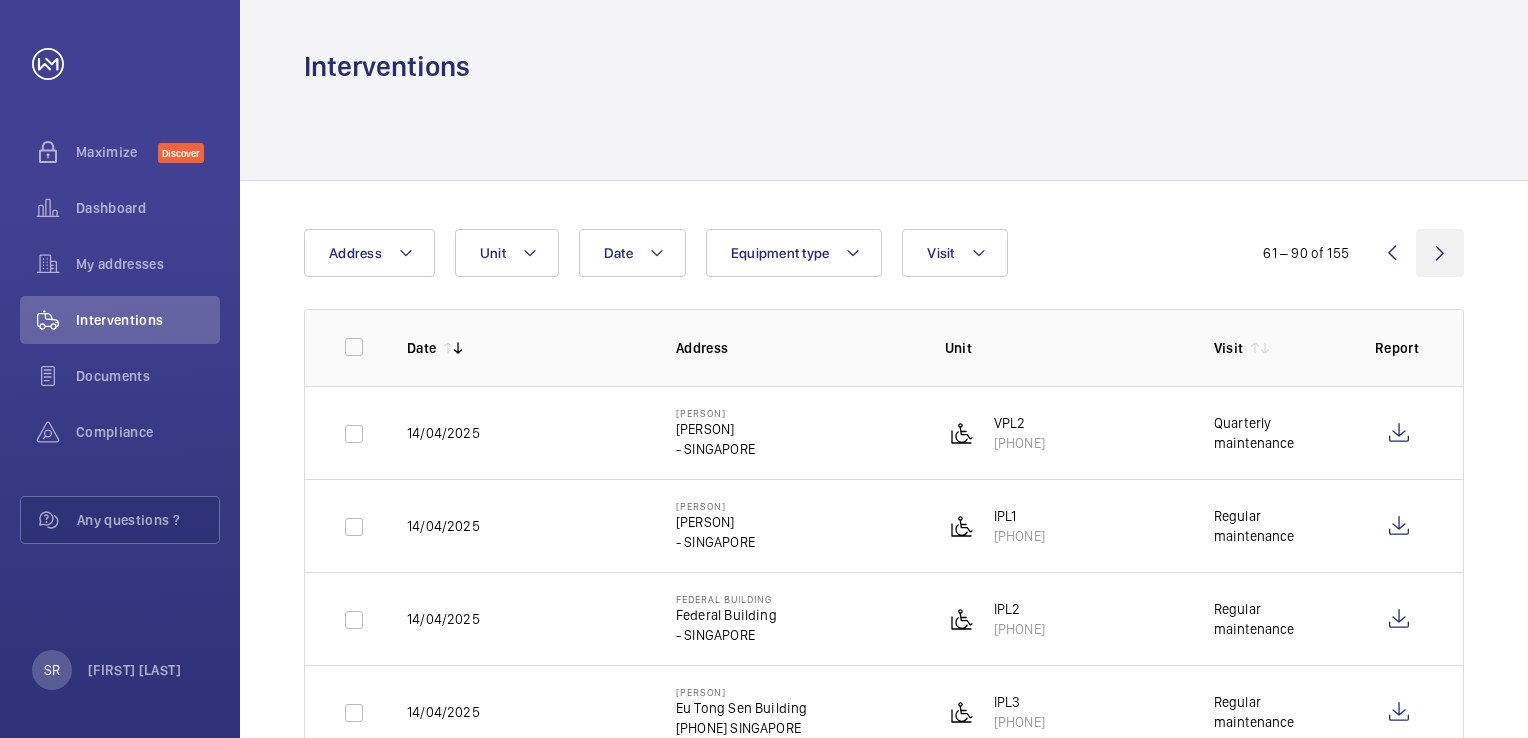 click 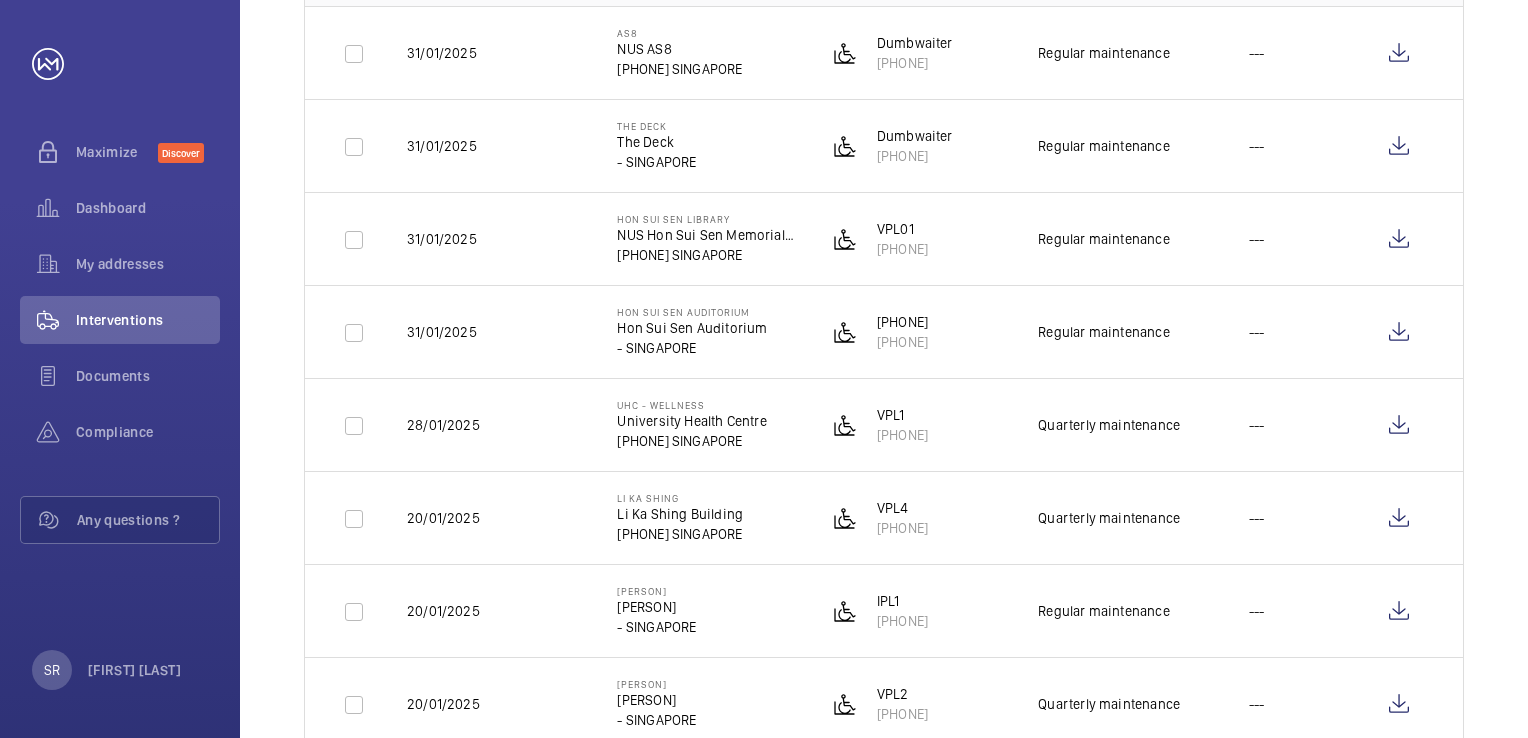 scroll, scrollTop: 0, scrollLeft: 0, axis: both 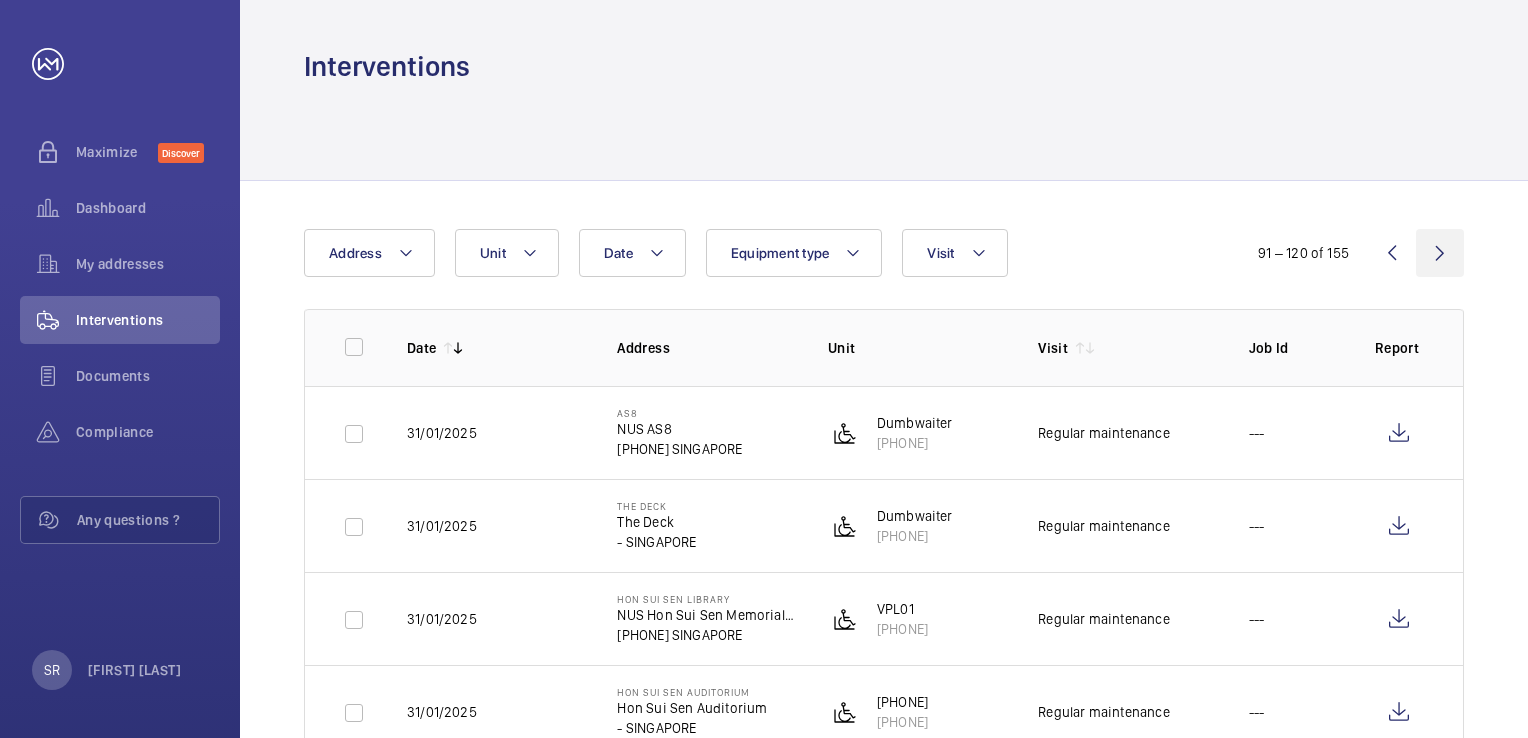click 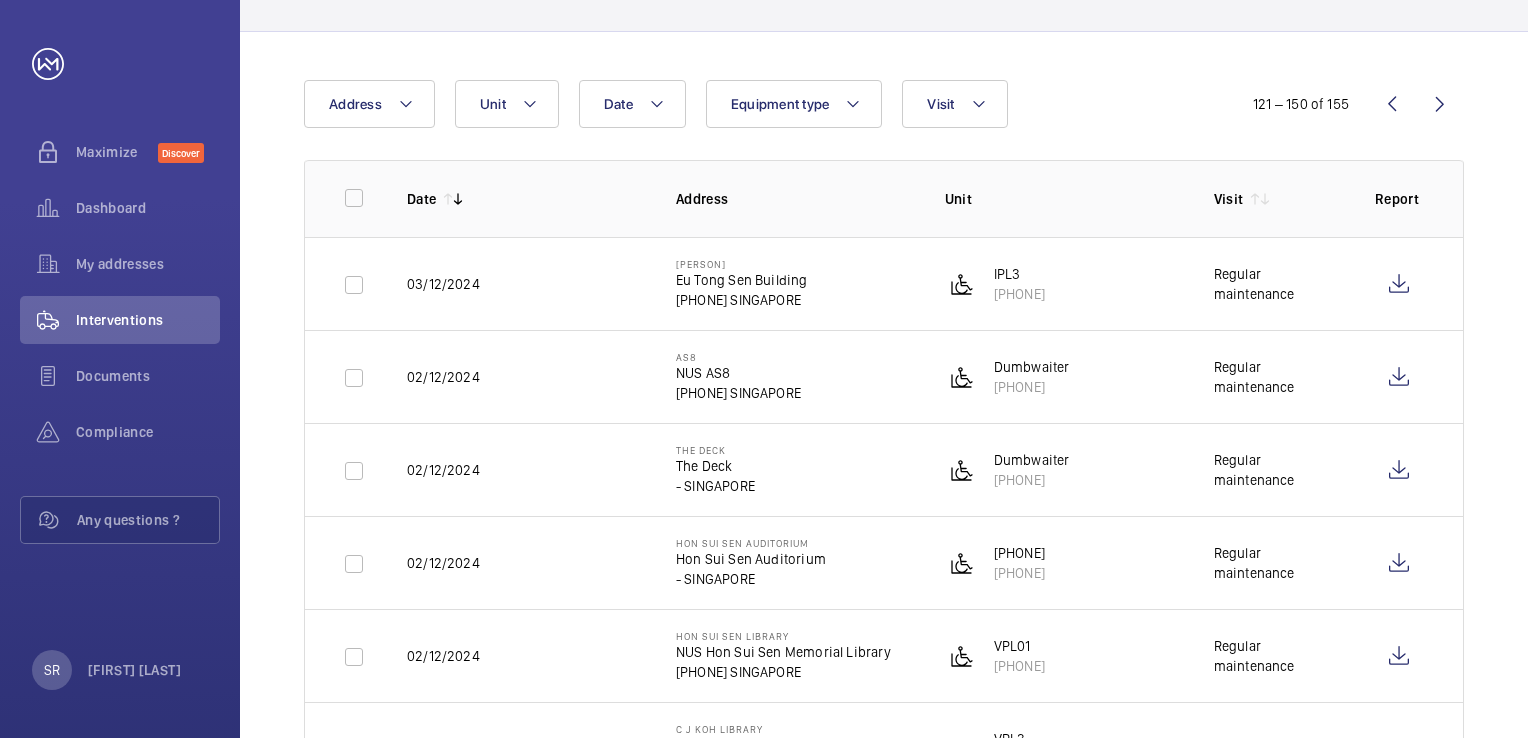 scroll, scrollTop: 0, scrollLeft: 0, axis: both 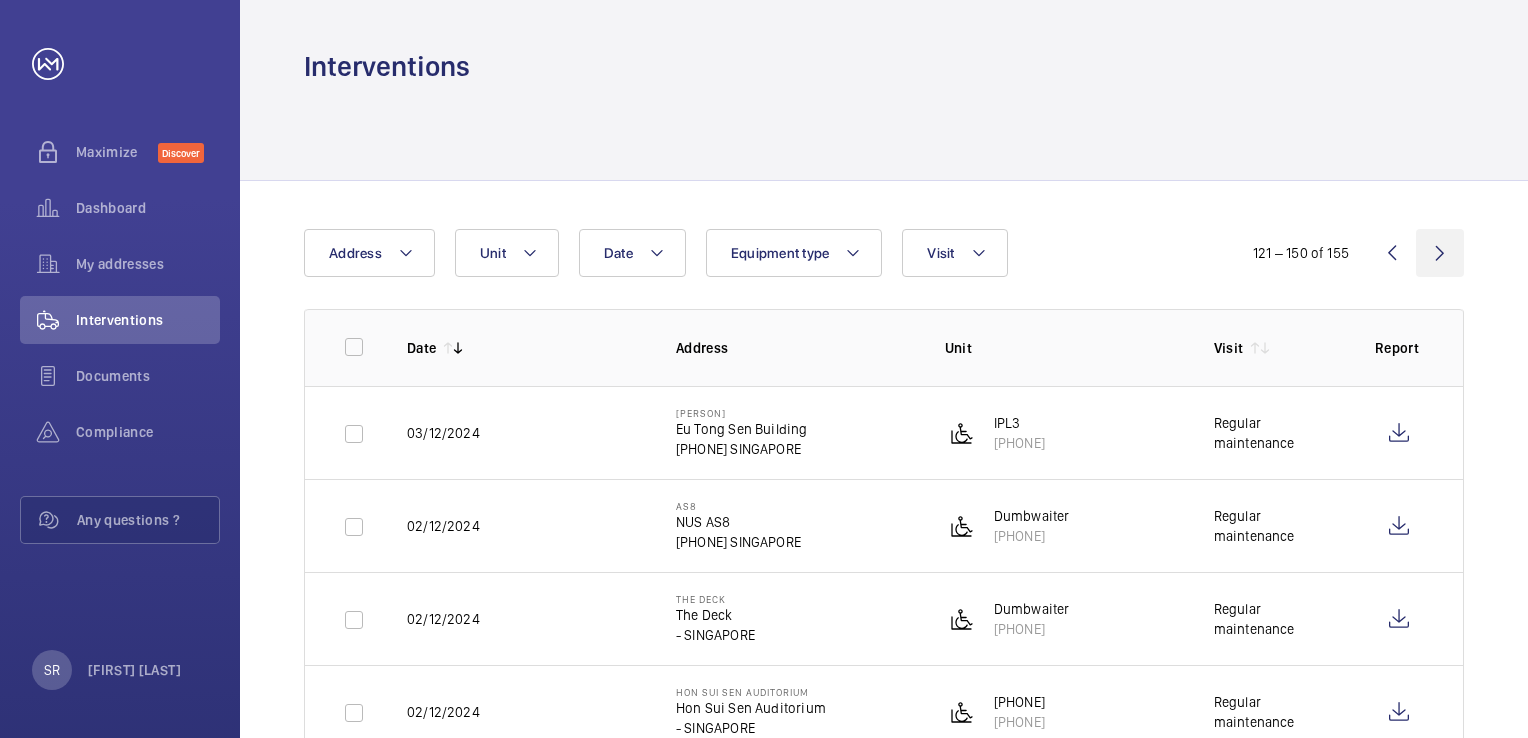 click 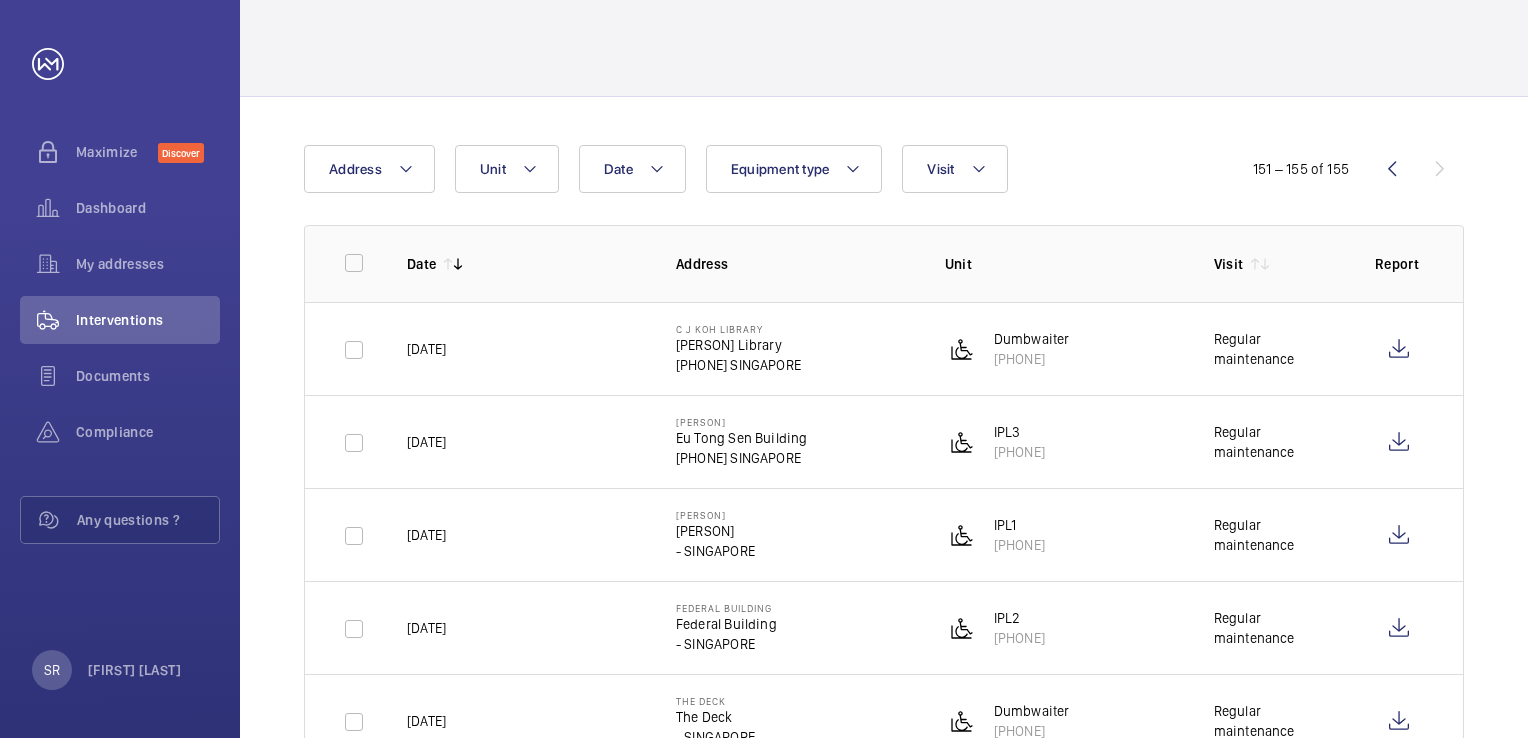 scroll, scrollTop: 0, scrollLeft: 0, axis: both 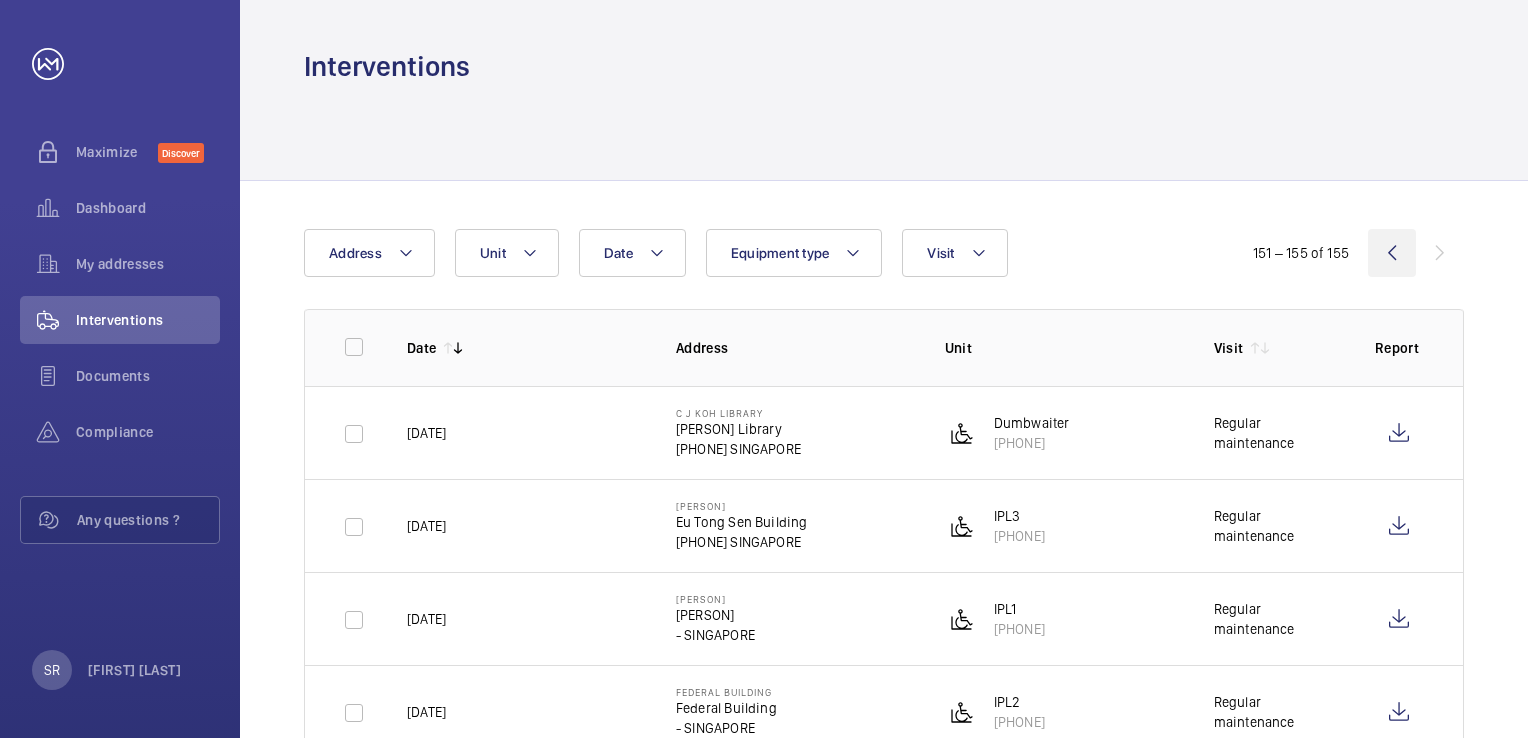 click 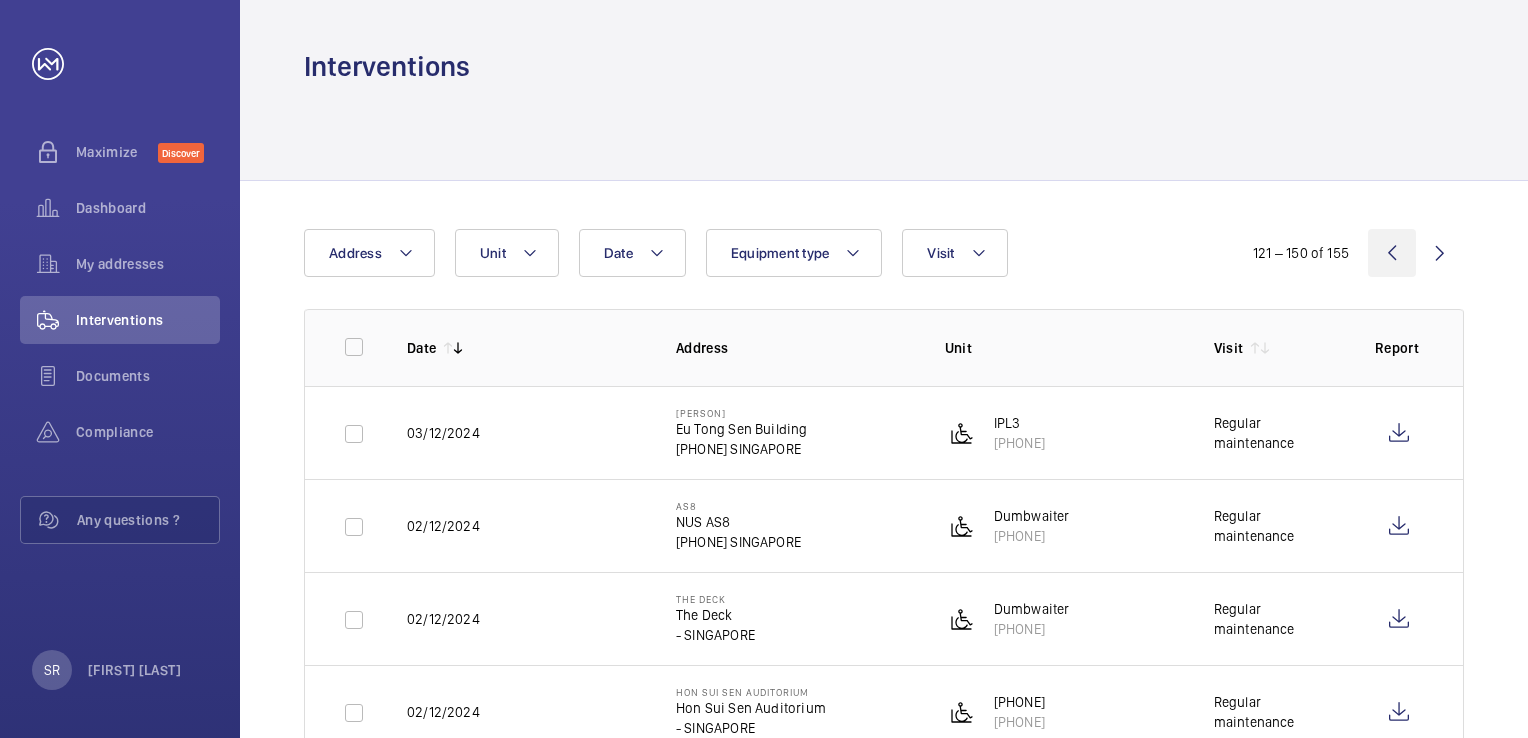 click 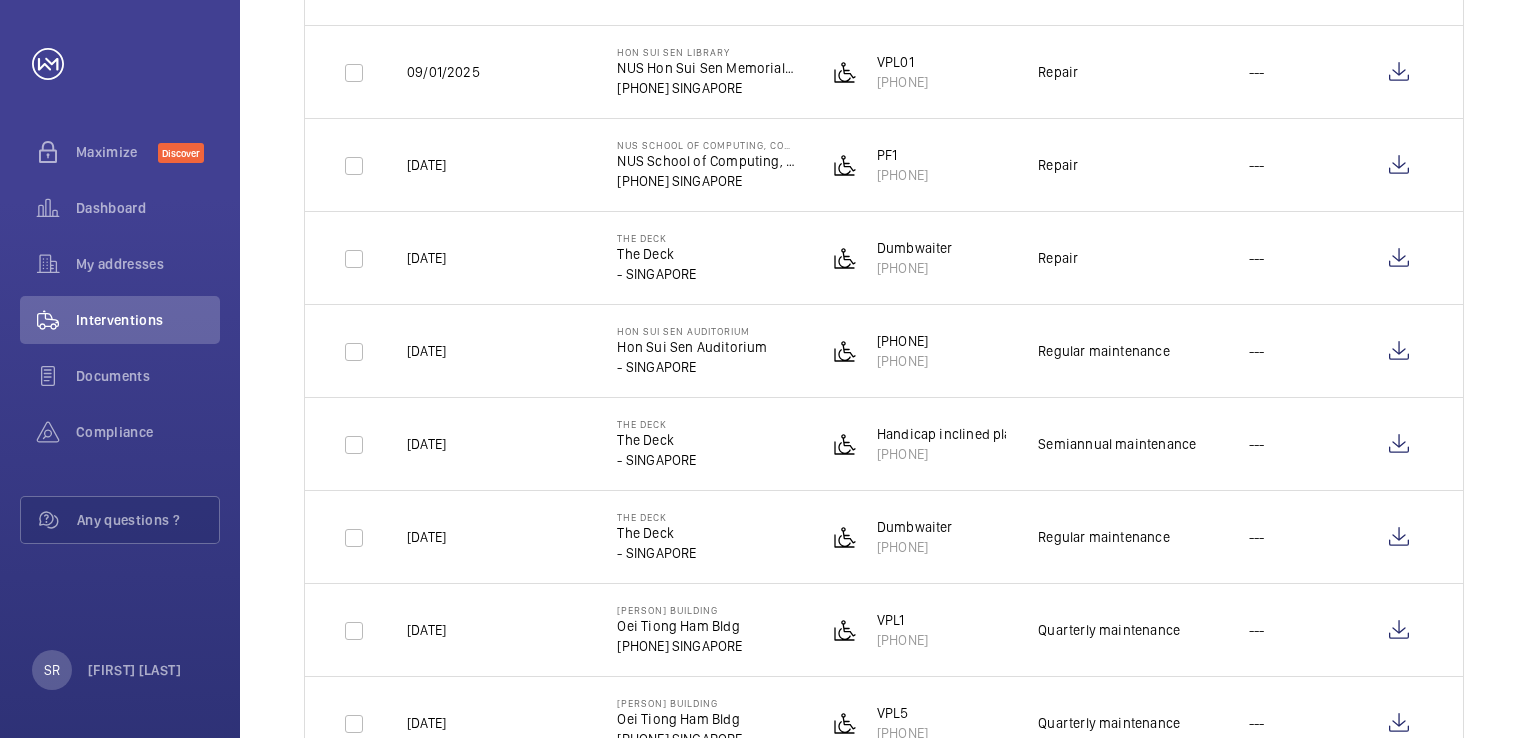 scroll, scrollTop: 1400, scrollLeft: 0, axis: vertical 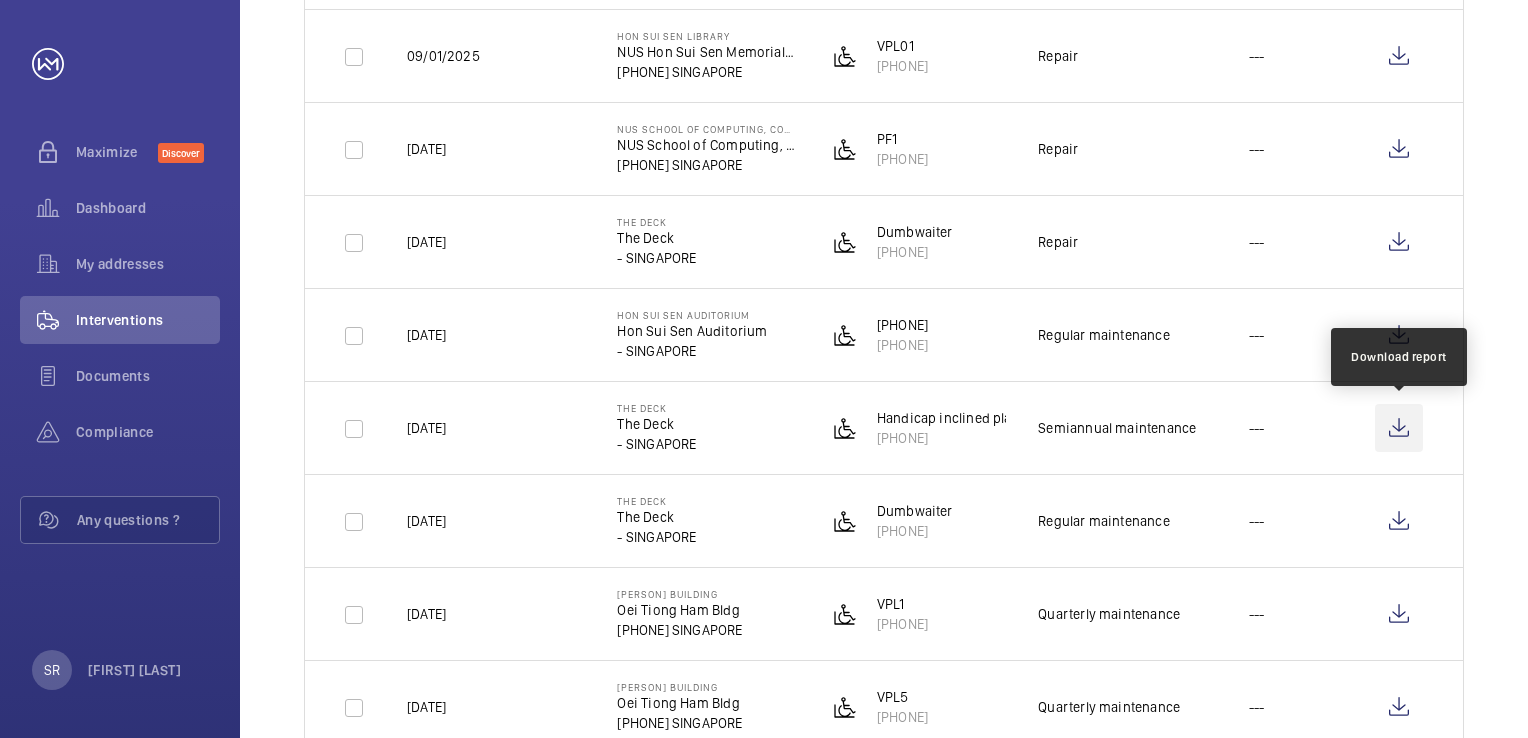 click 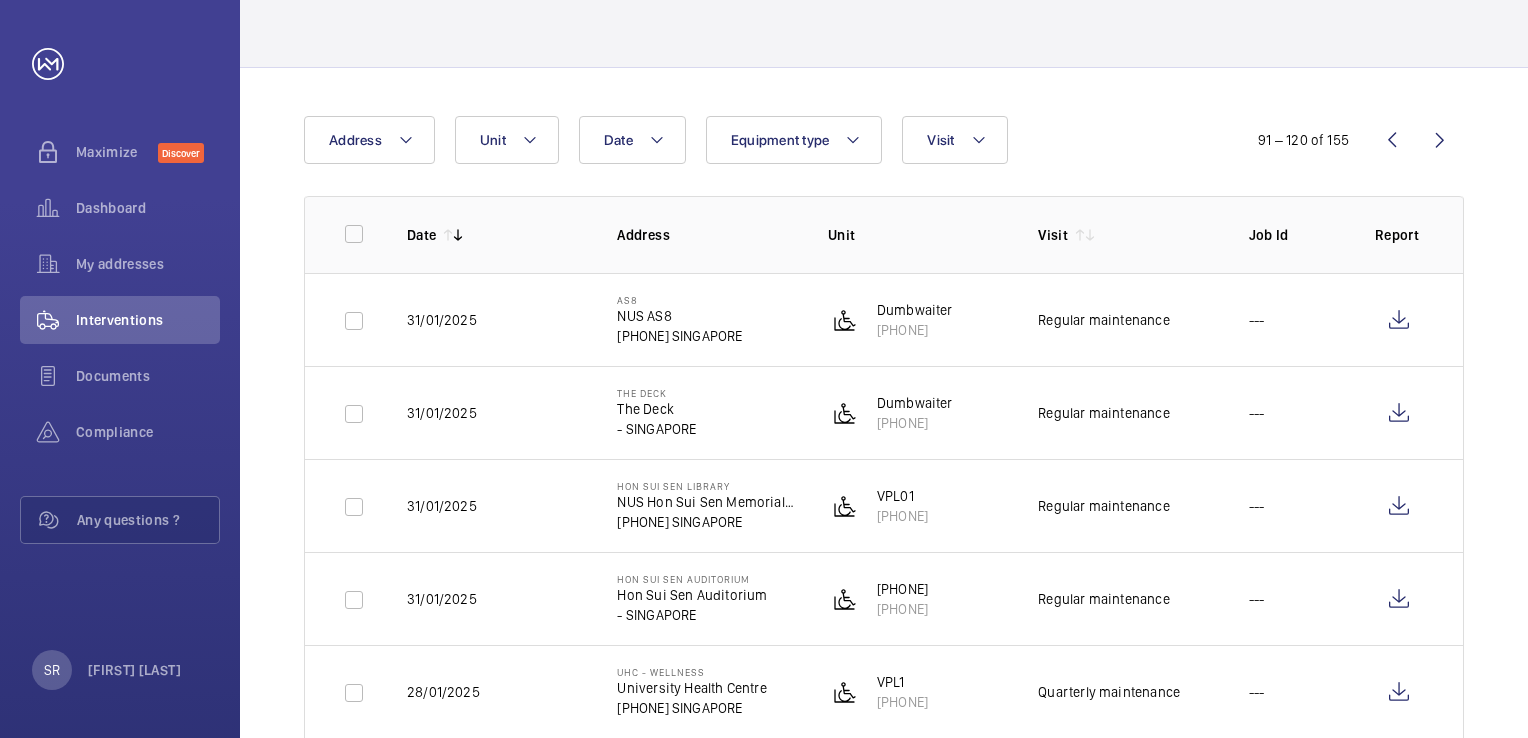 scroll, scrollTop: 80, scrollLeft: 0, axis: vertical 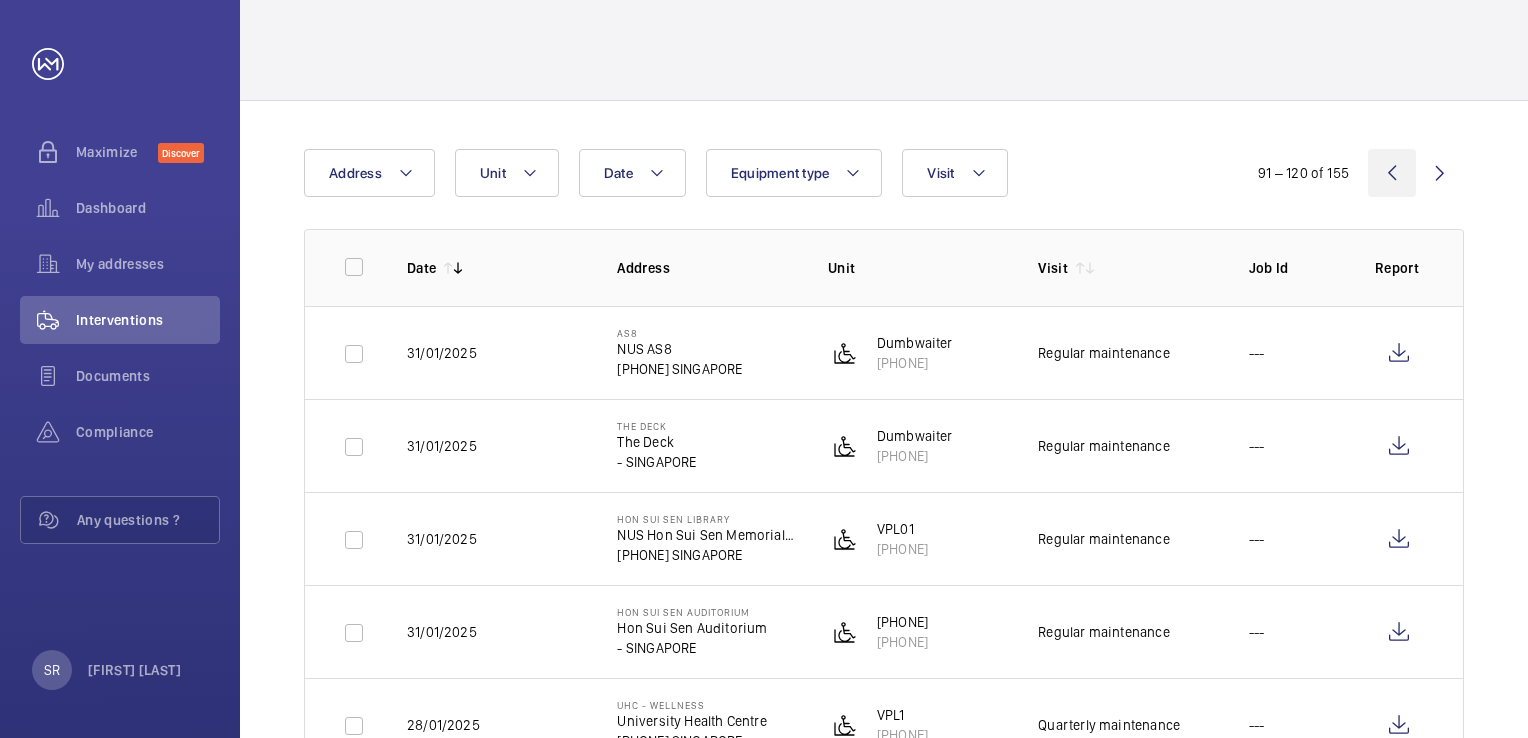 click 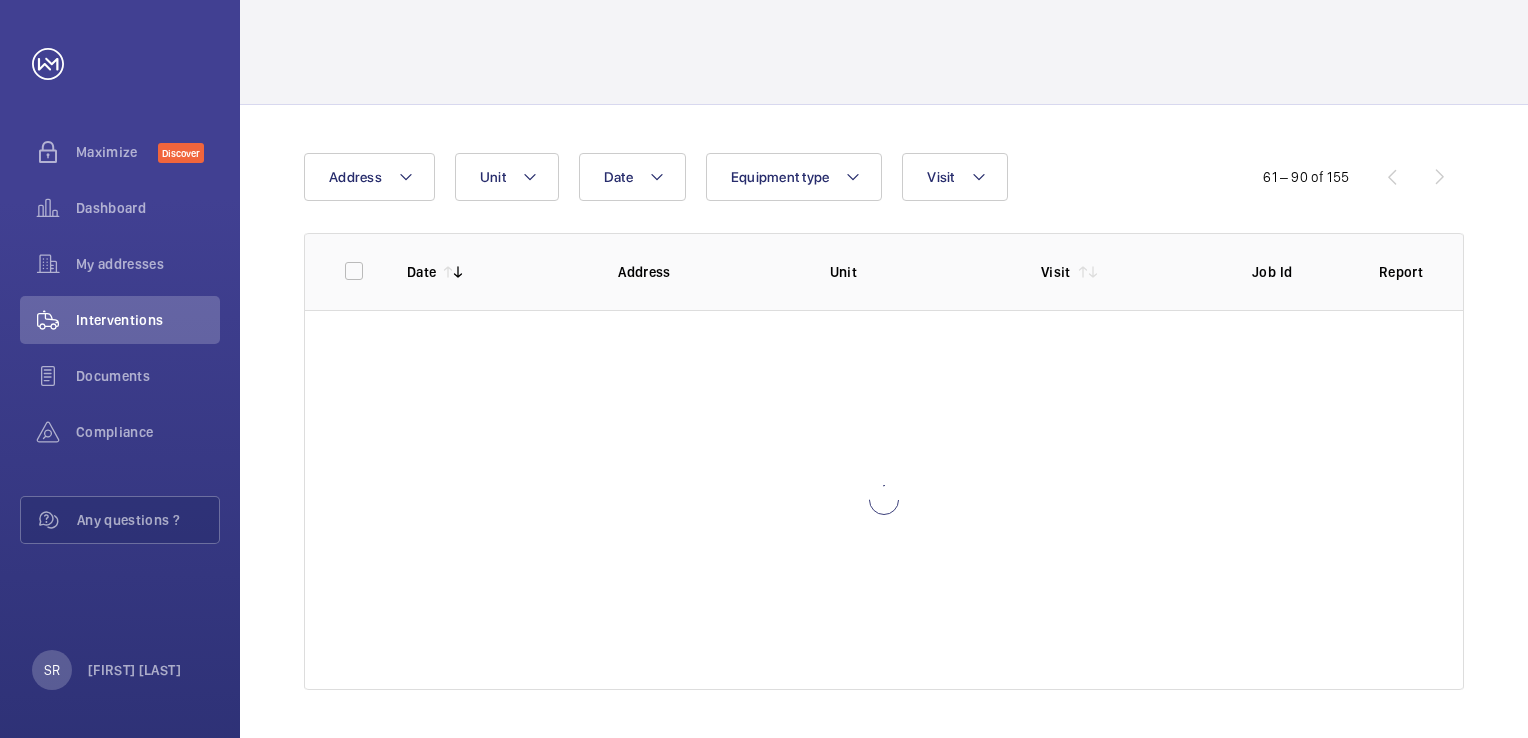 scroll, scrollTop: 75, scrollLeft: 0, axis: vertical 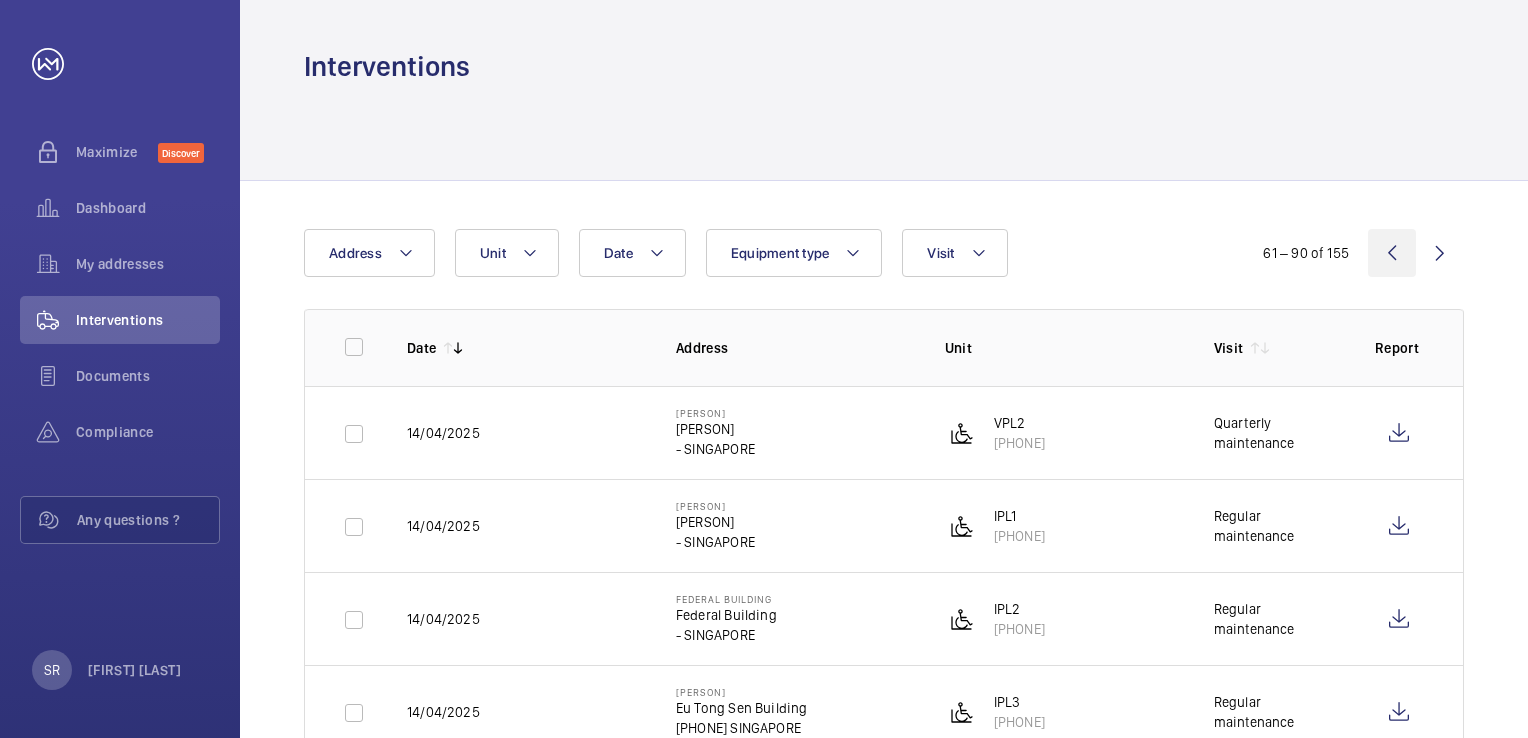 click 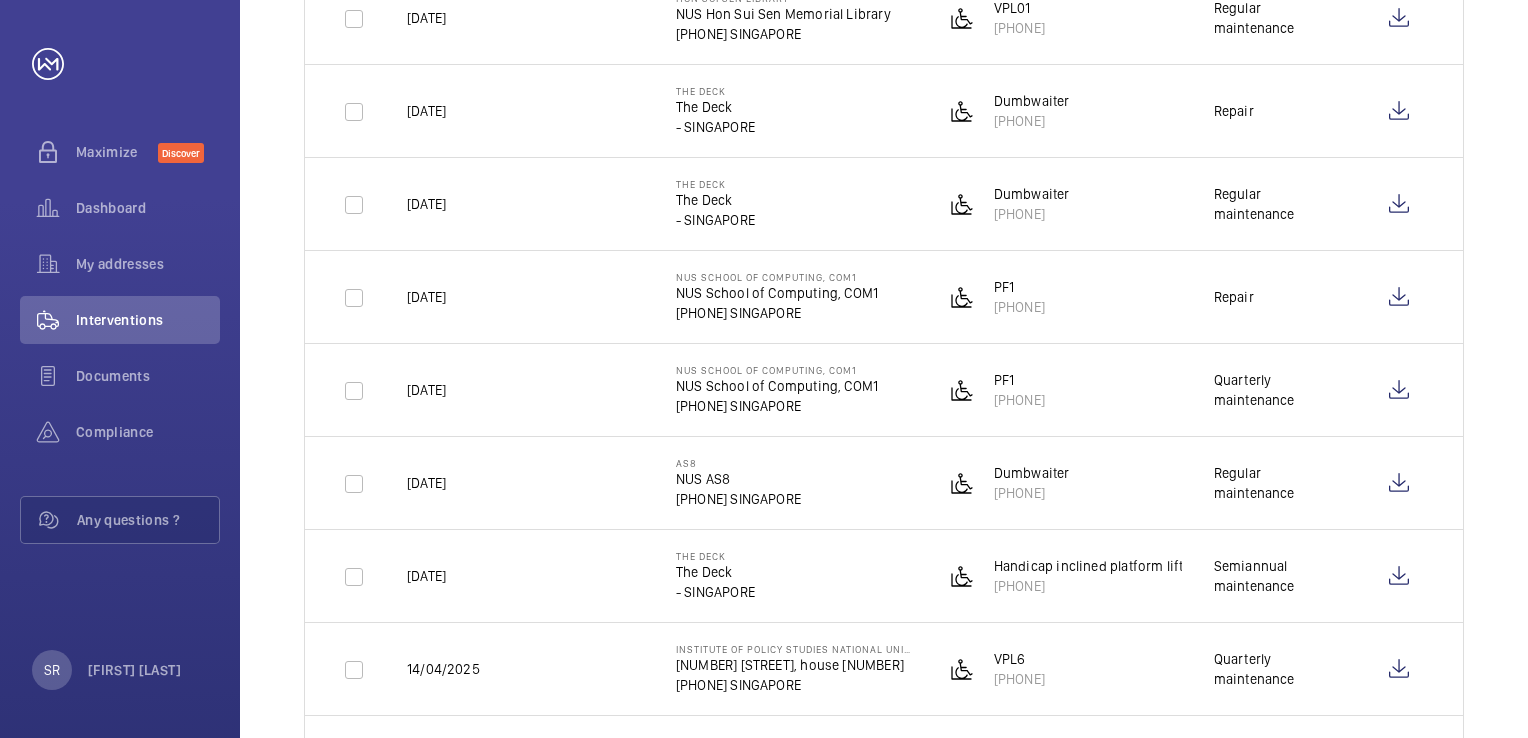 scroll, scrollTop: 2000, scrollLeft: 0, axis: vertical 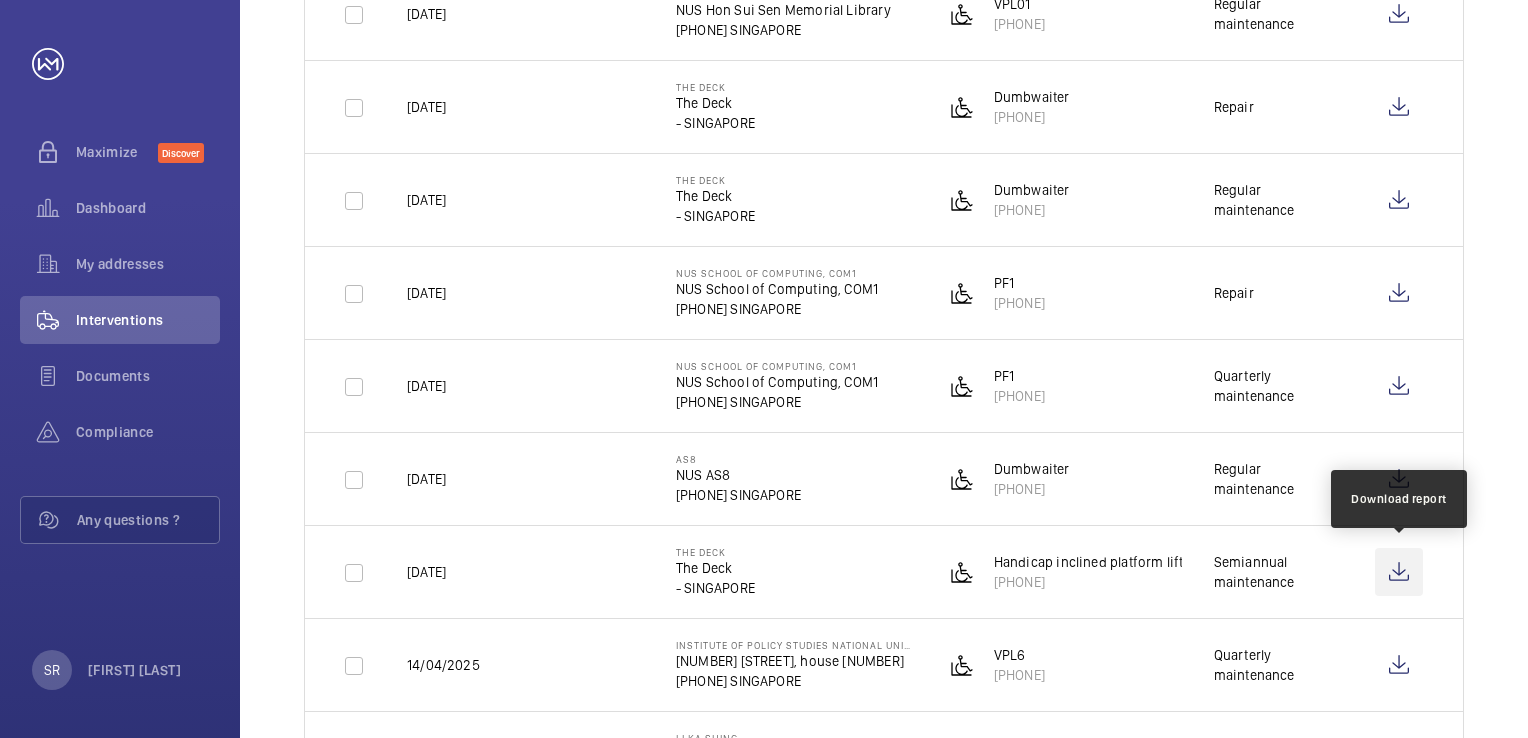 click 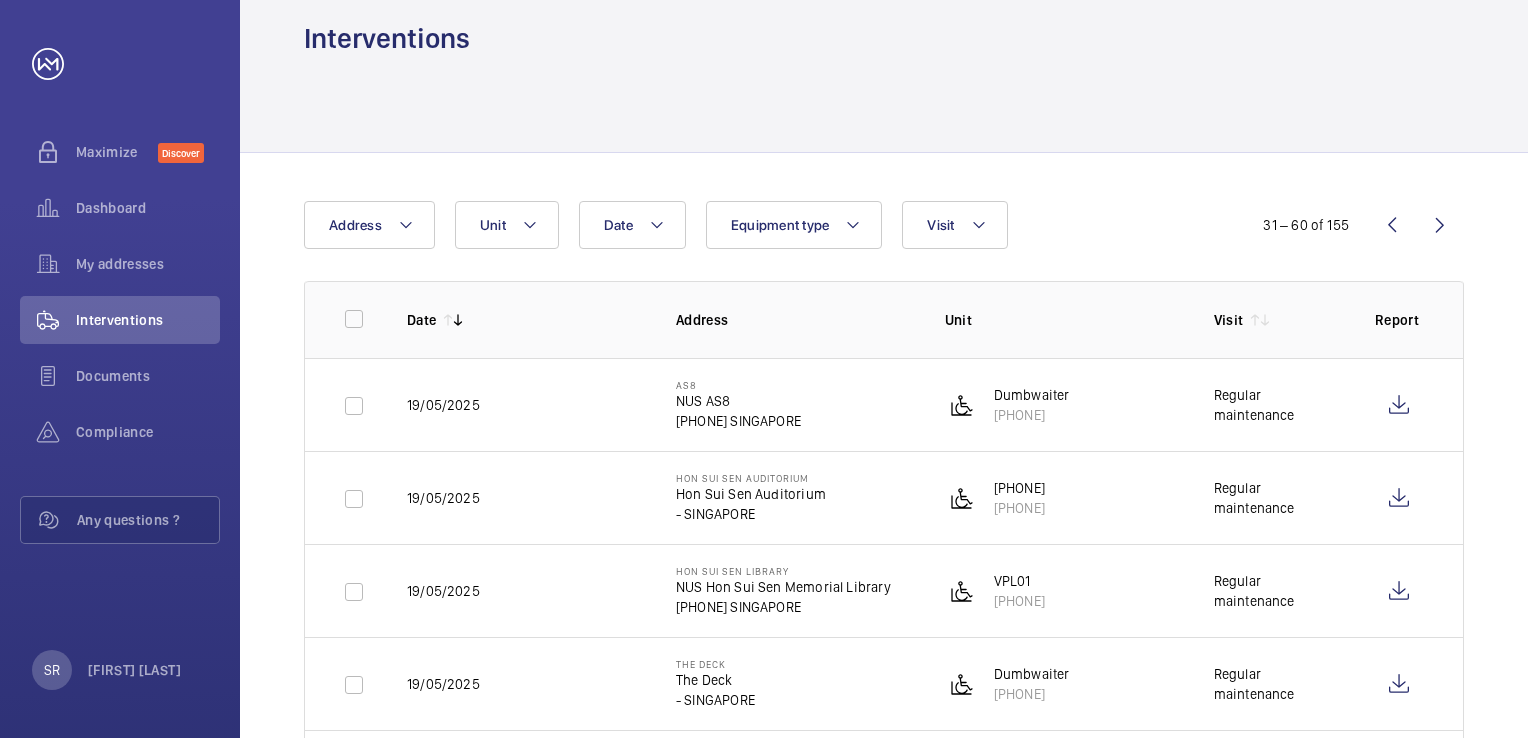 scroll, scrollTop: 0, scrollLeft: 0, axis: both 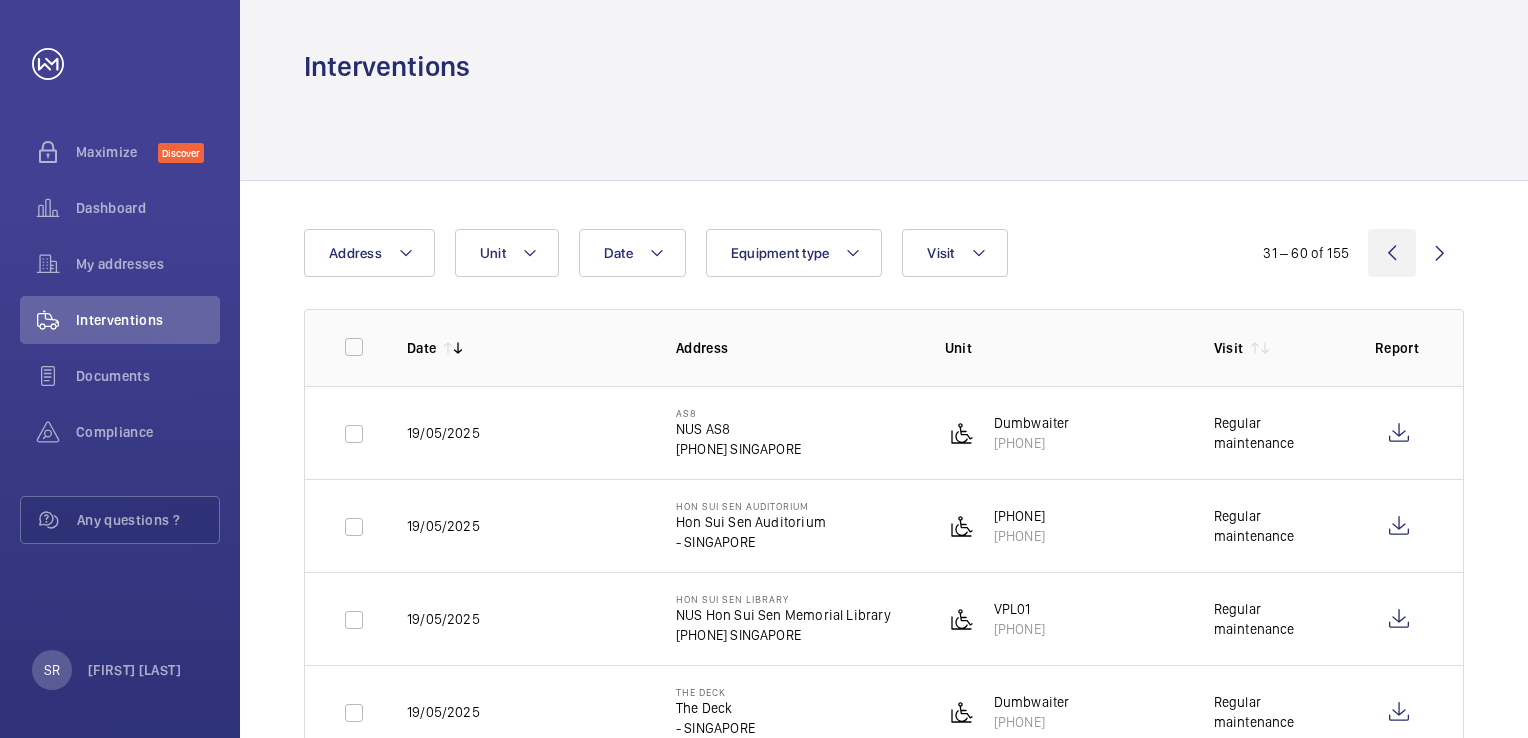 click 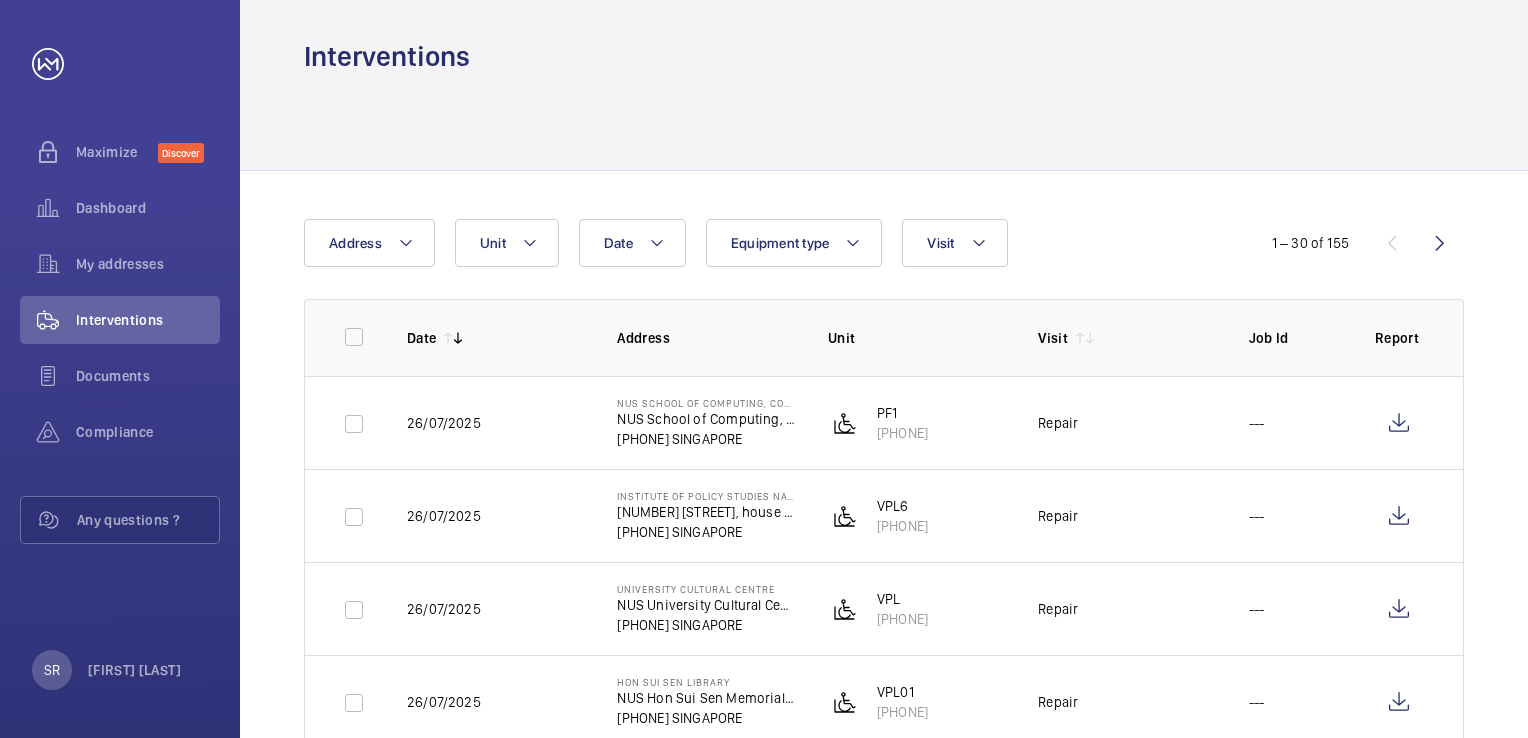 scroll, scrollTop: 0, scrollLeft: 0, axis: both 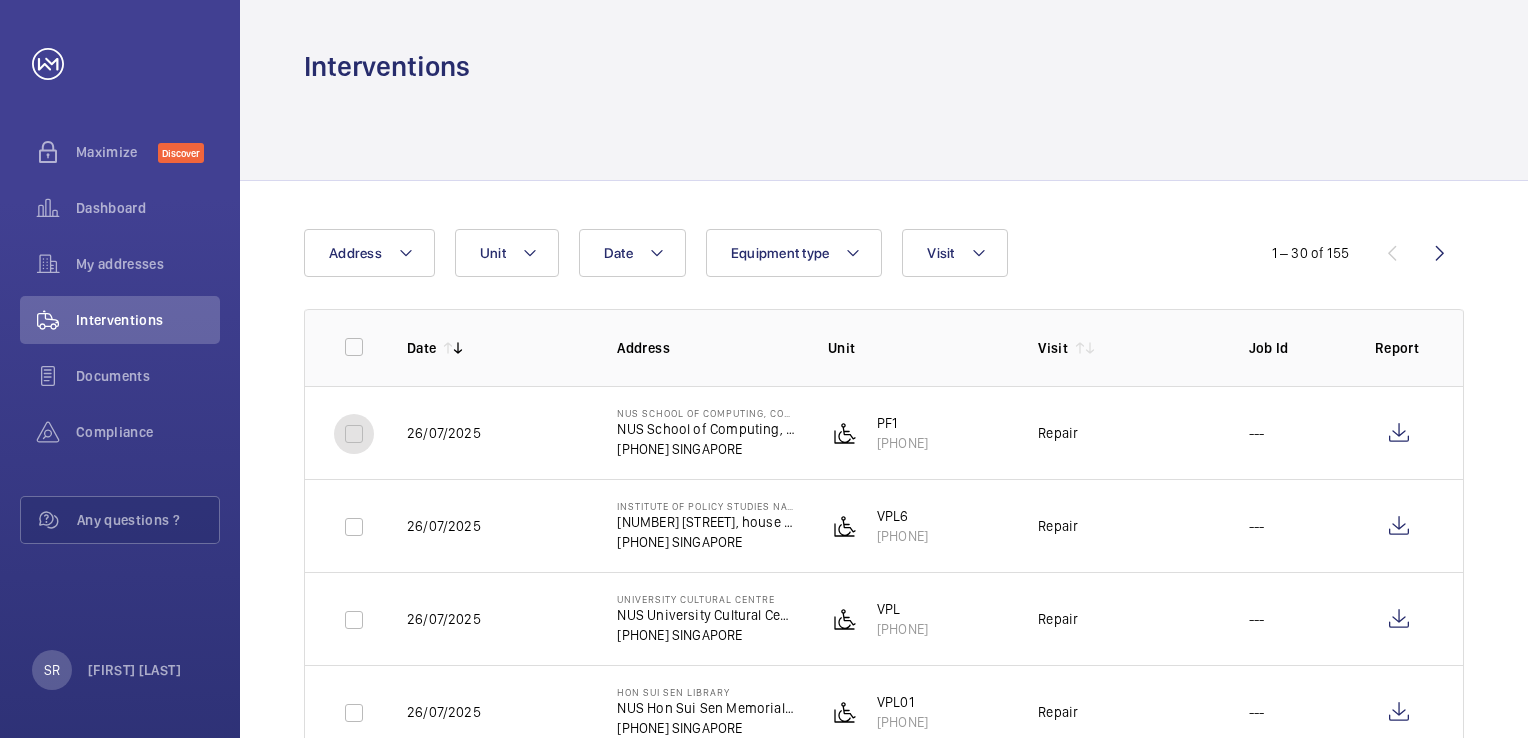click at bounding box center [354, 434] 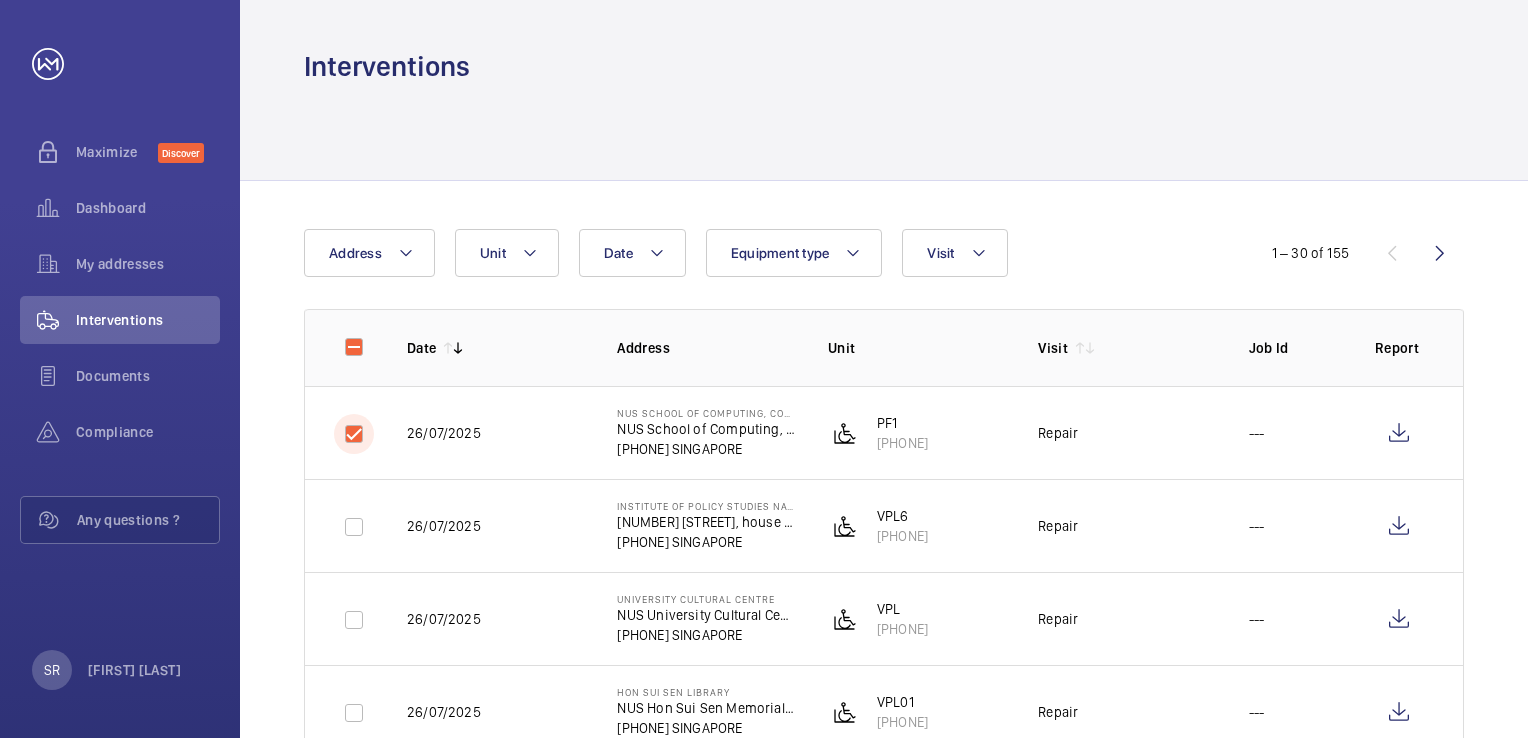 checkbox on "true" 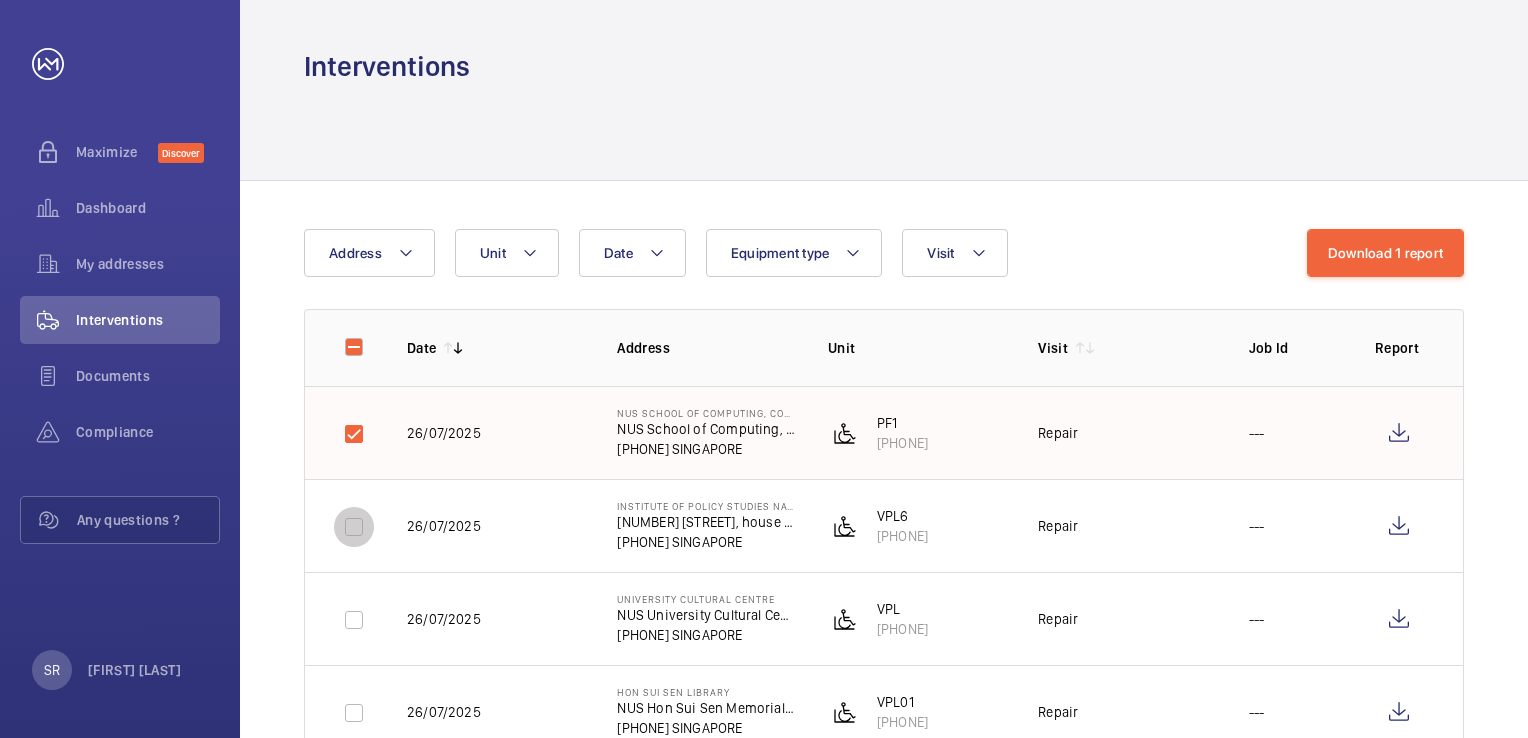 click at bounding box center (354, 527) 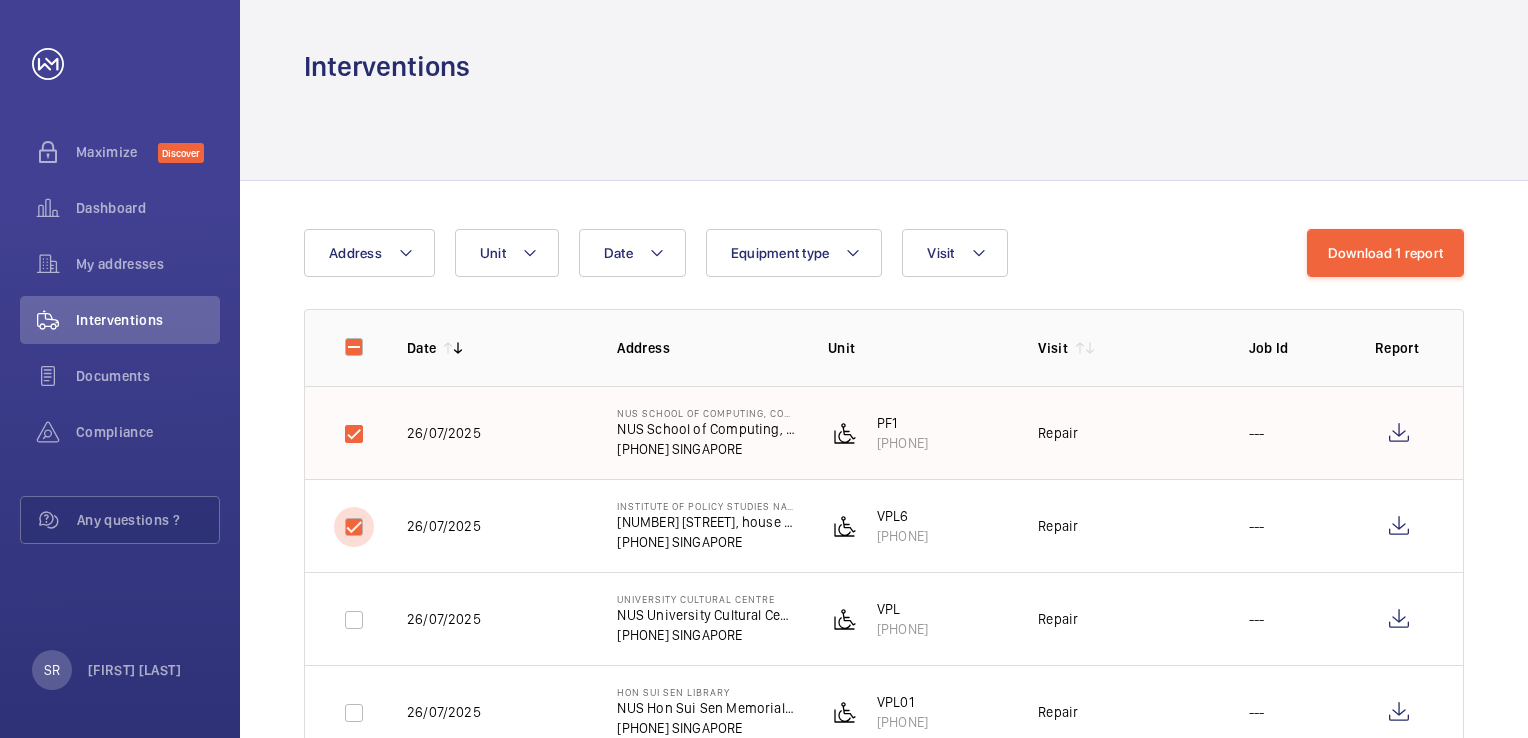 checkbox on "true" 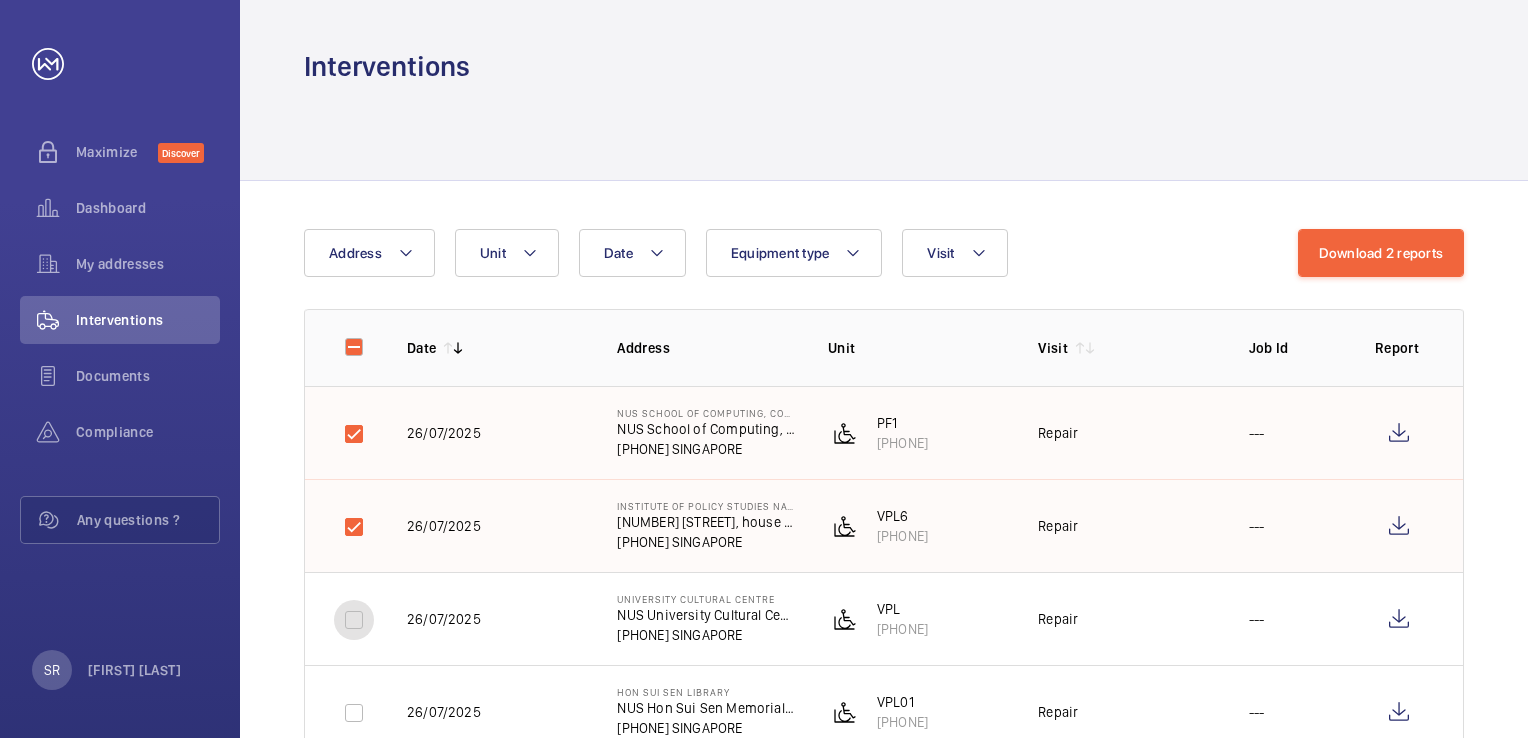 click at bounding box center [354, 620] 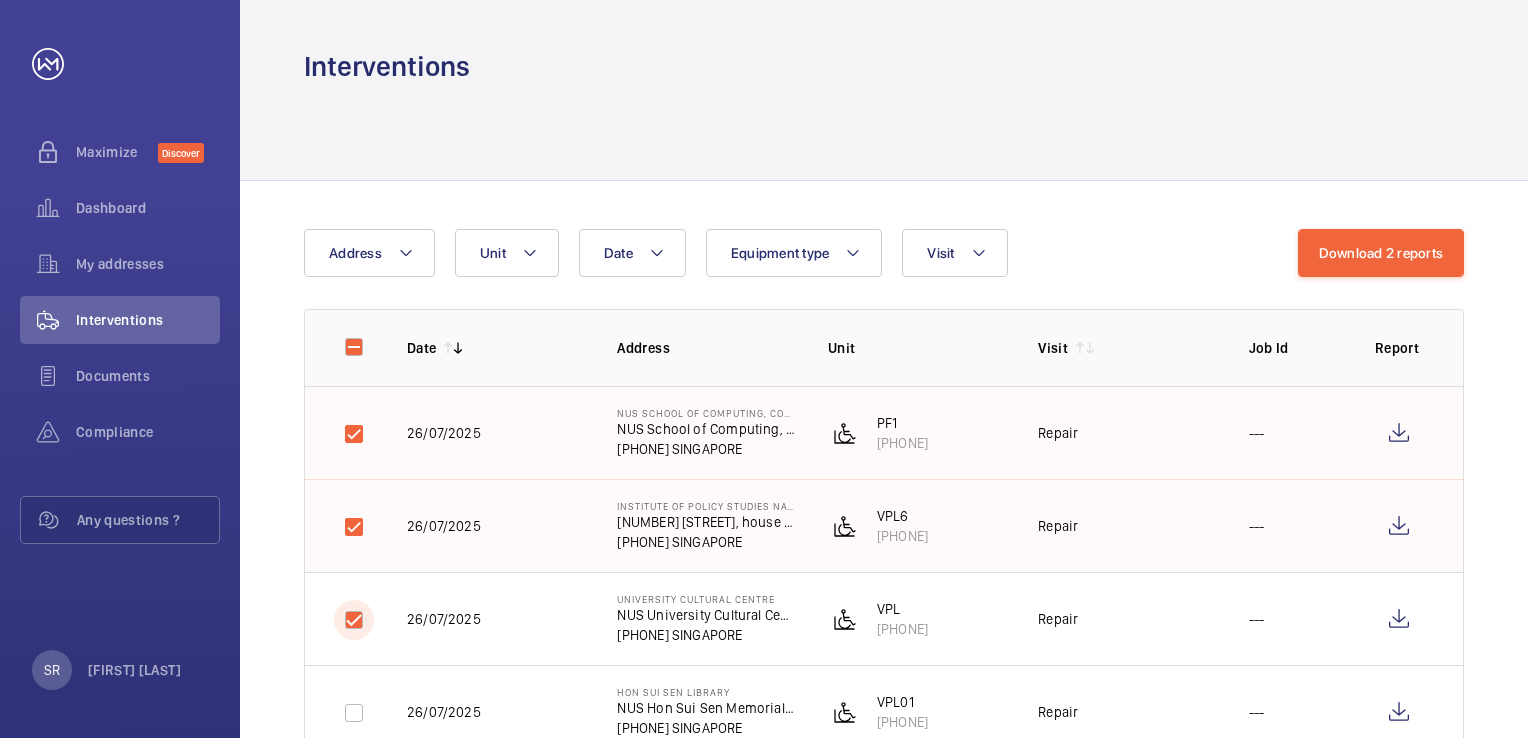 checkbox on "true" 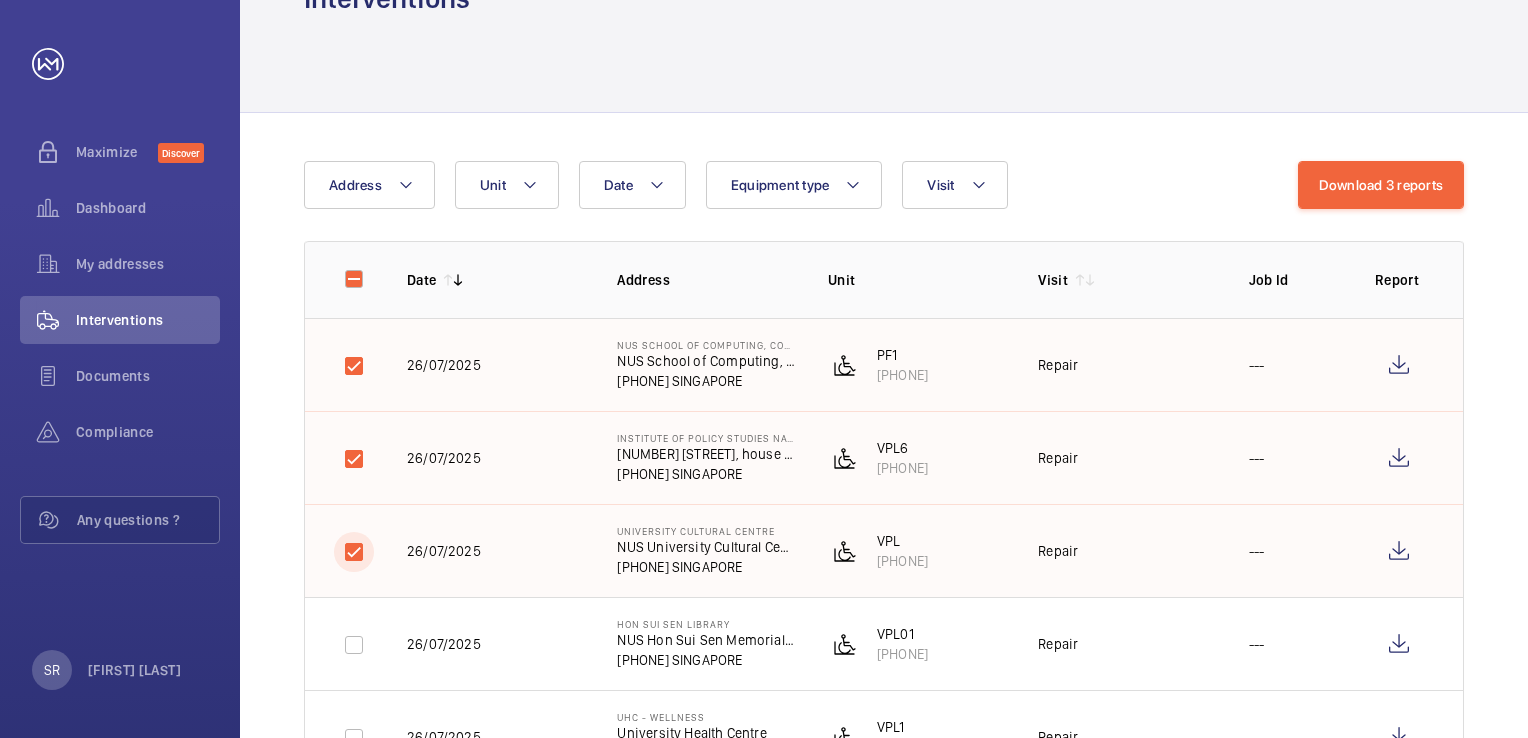 scroll, scrollTop: 100, scrollLeft: 0, axis: vertical 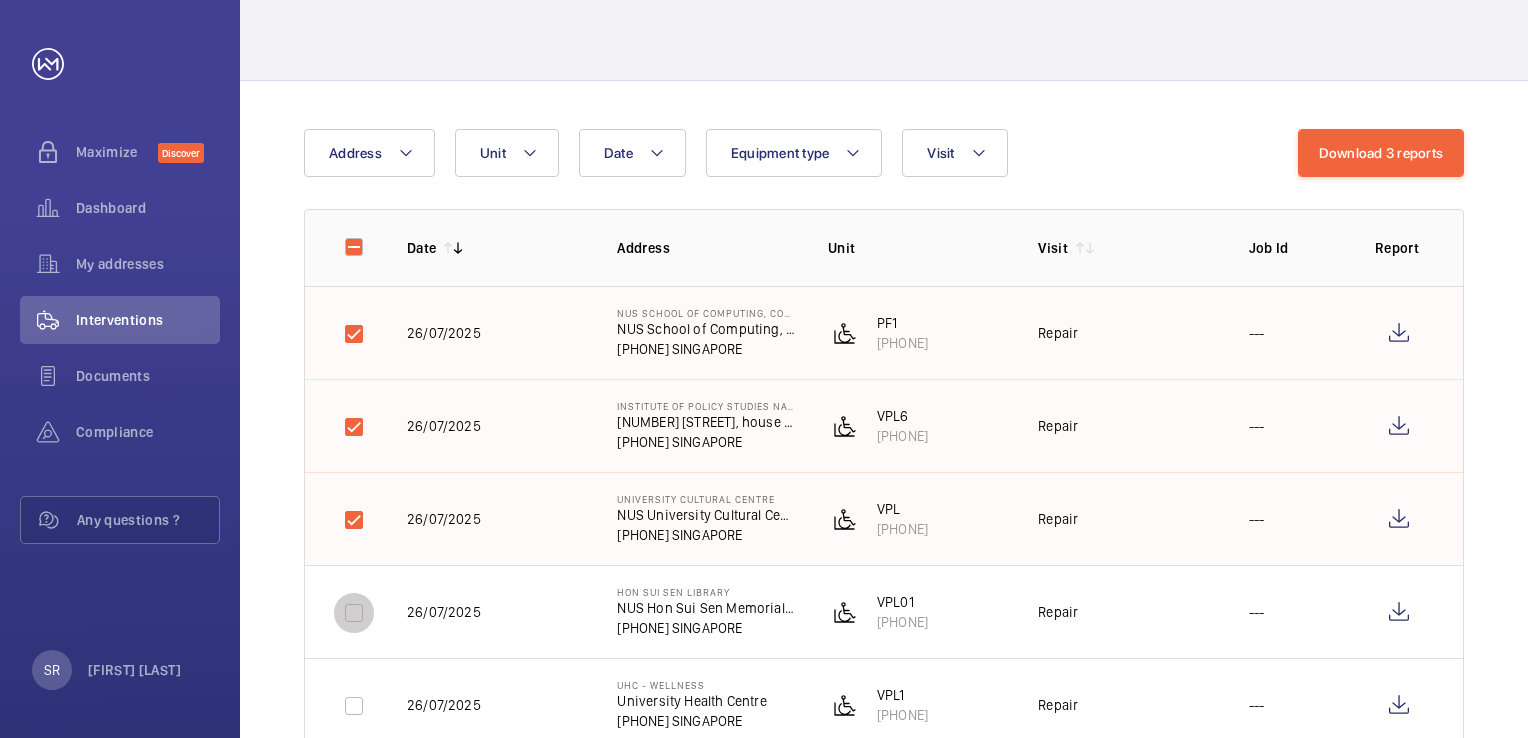 click at bounding box center (354, 613) 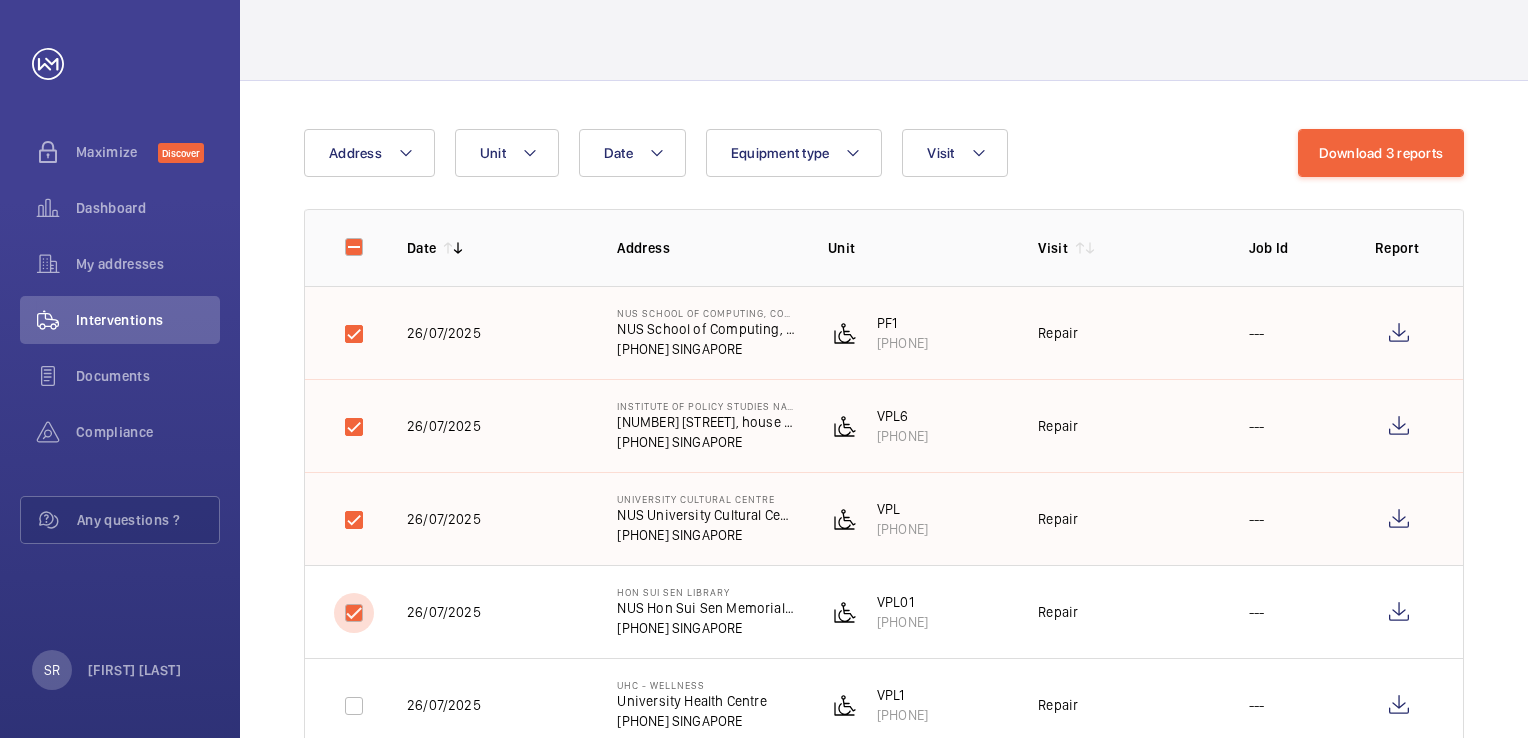 checkbox on "true" 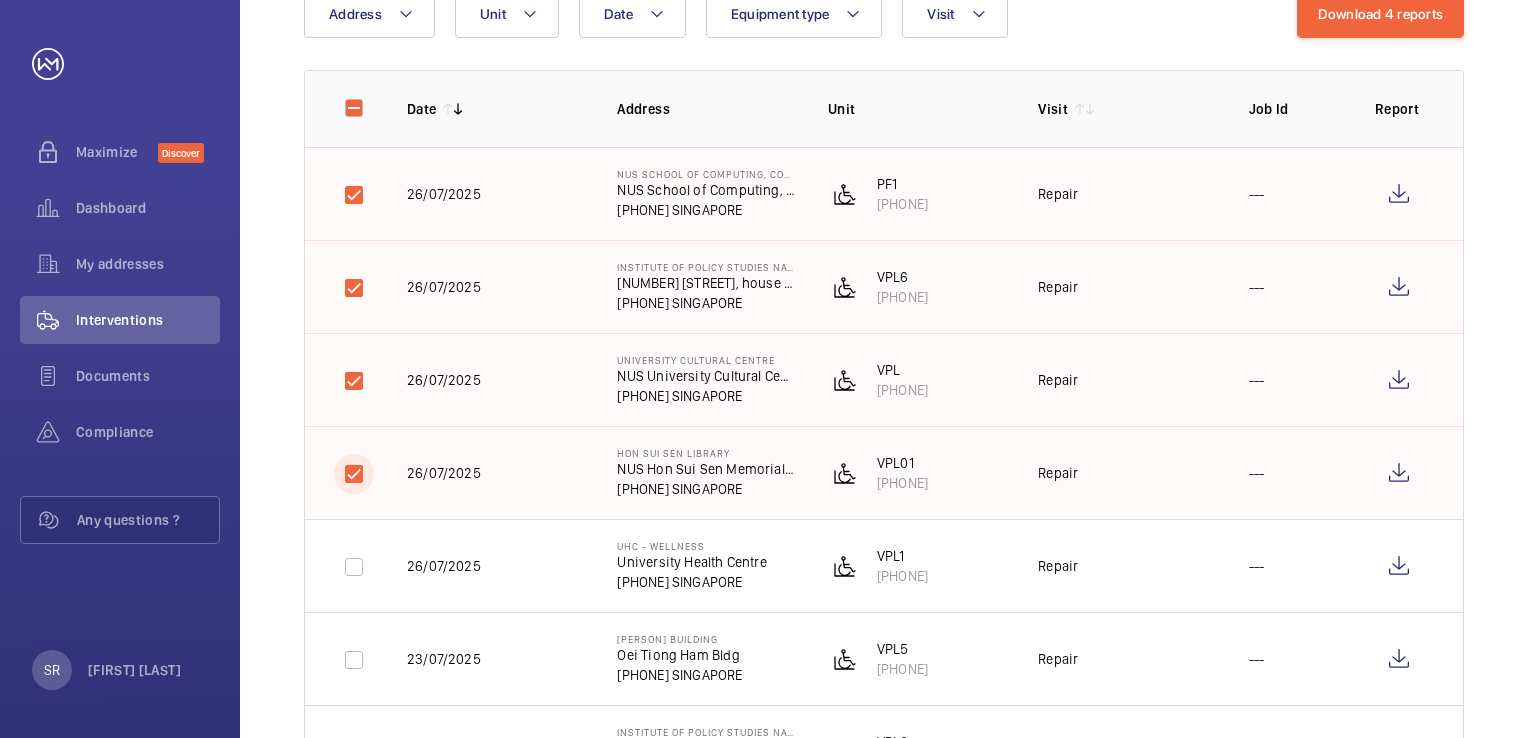 scroll, scrollTop: 300, scrollLeft: 0, axis: vertical 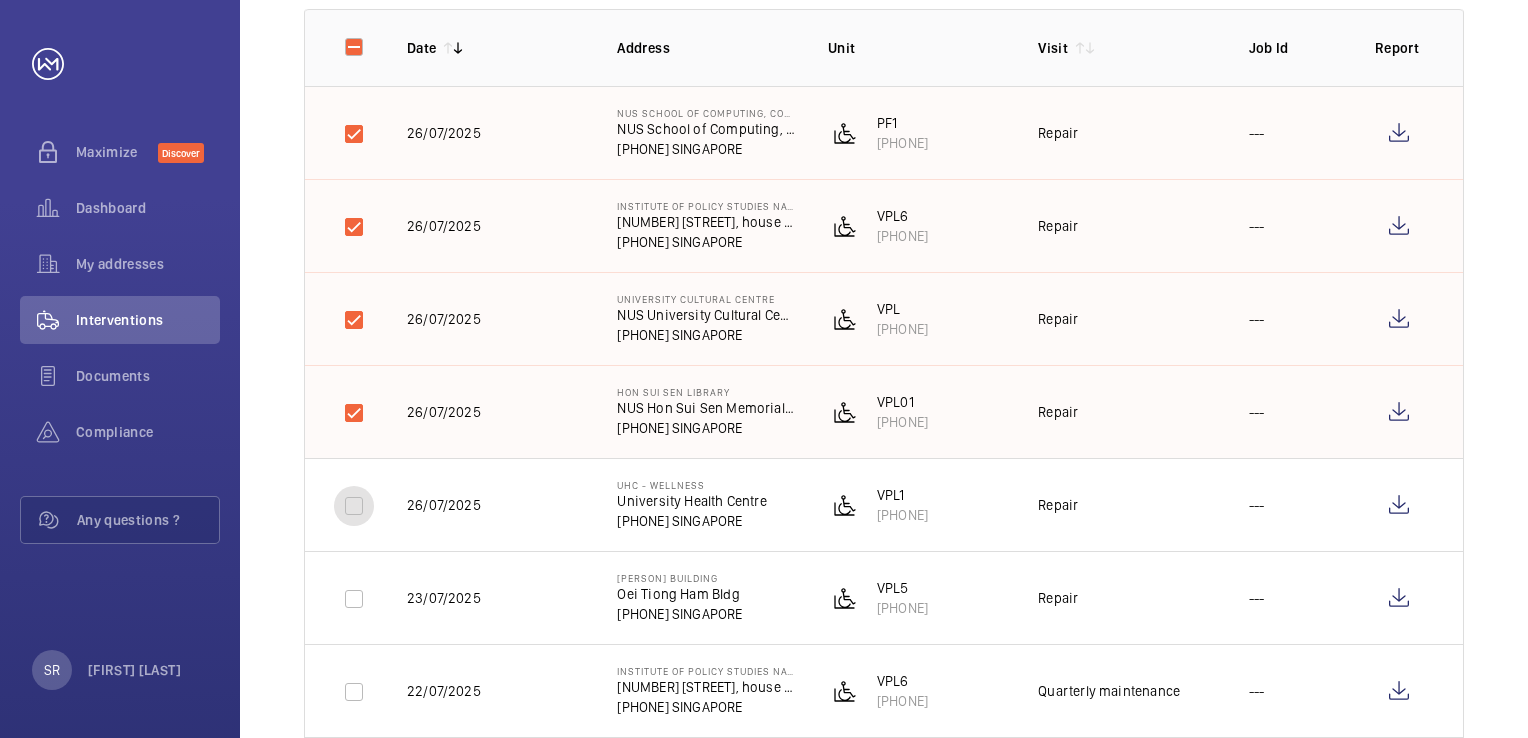 click at bounding box center (354, 506) 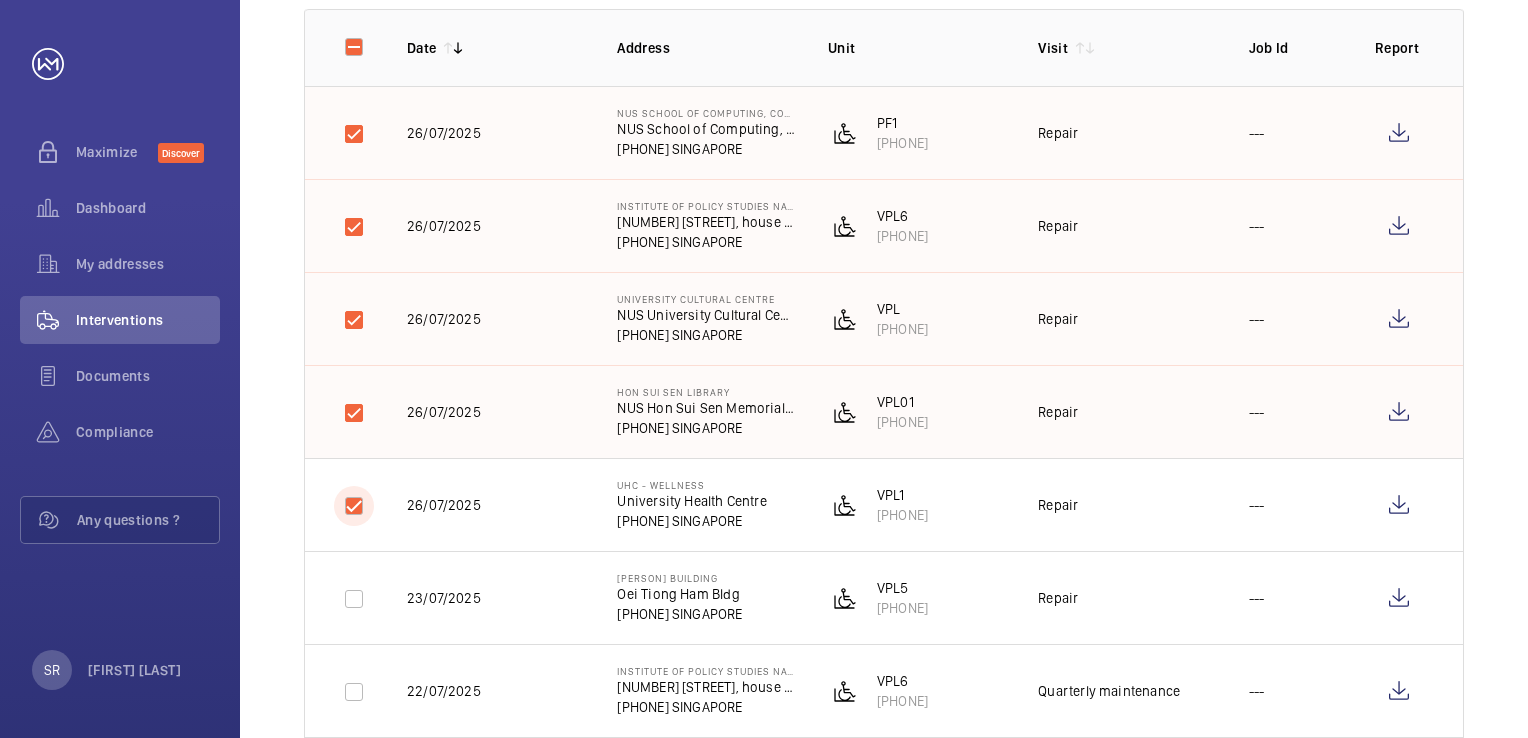 checkbox on "true" 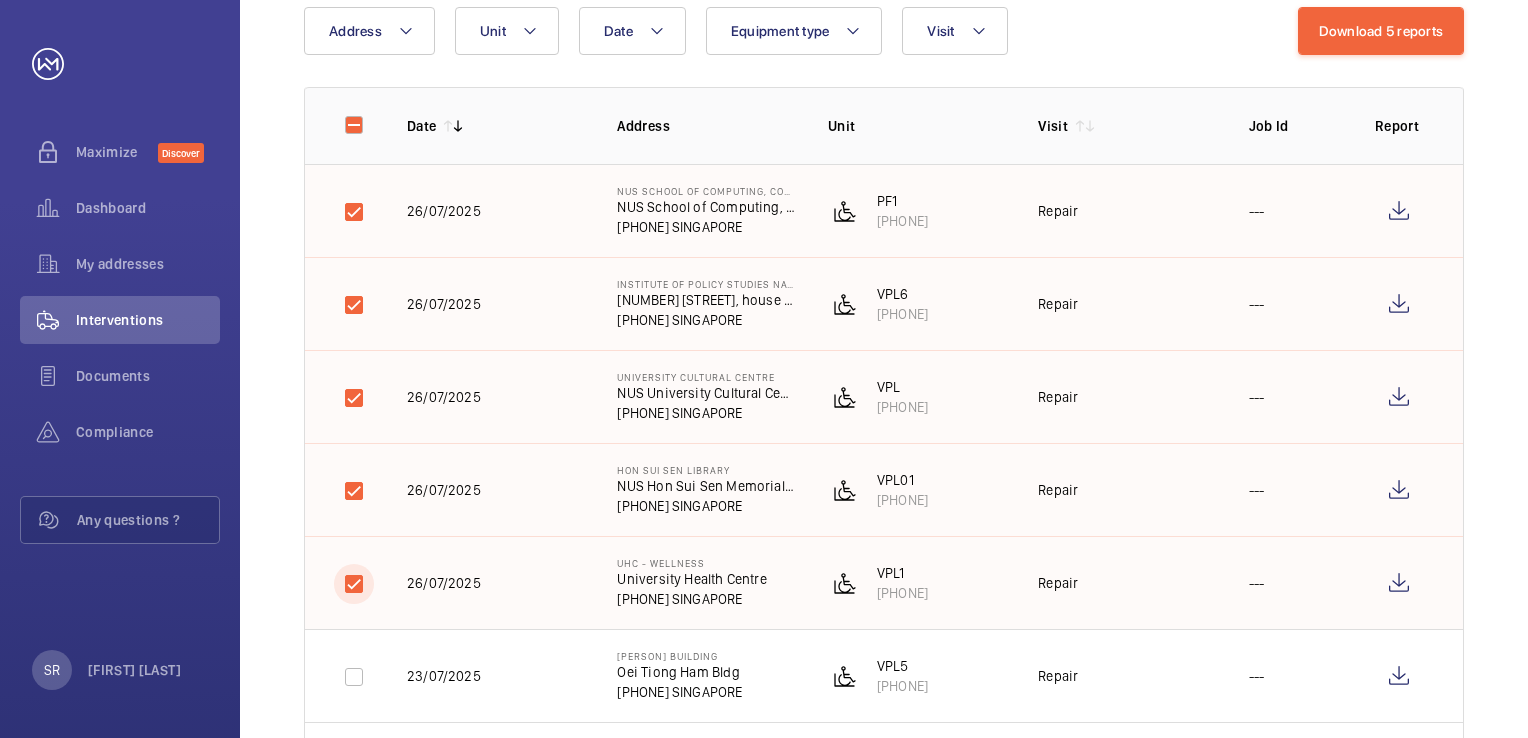 scroll, scrollTop: 200, scrollLeft: 0, axis: vertical 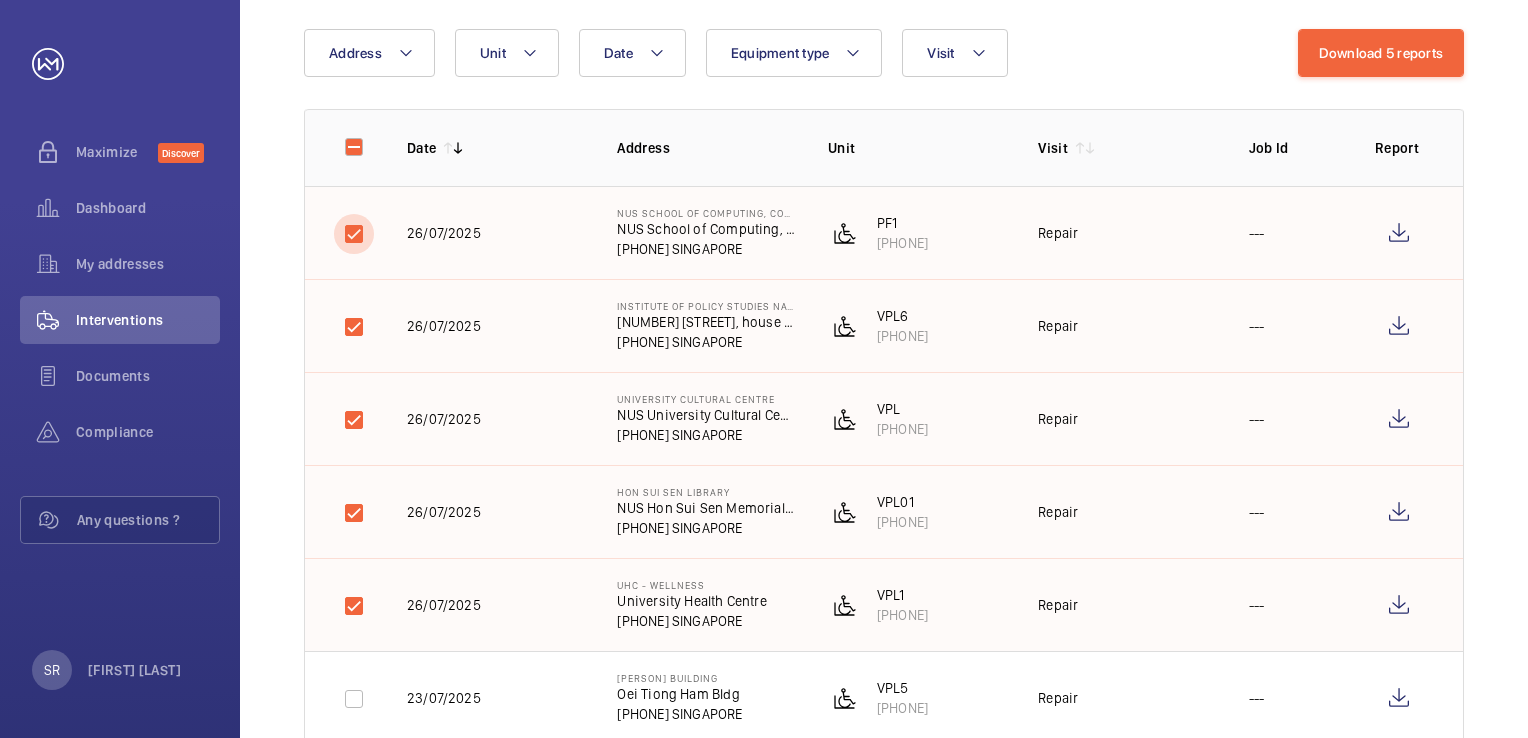 click at bounding box center [354, 234] 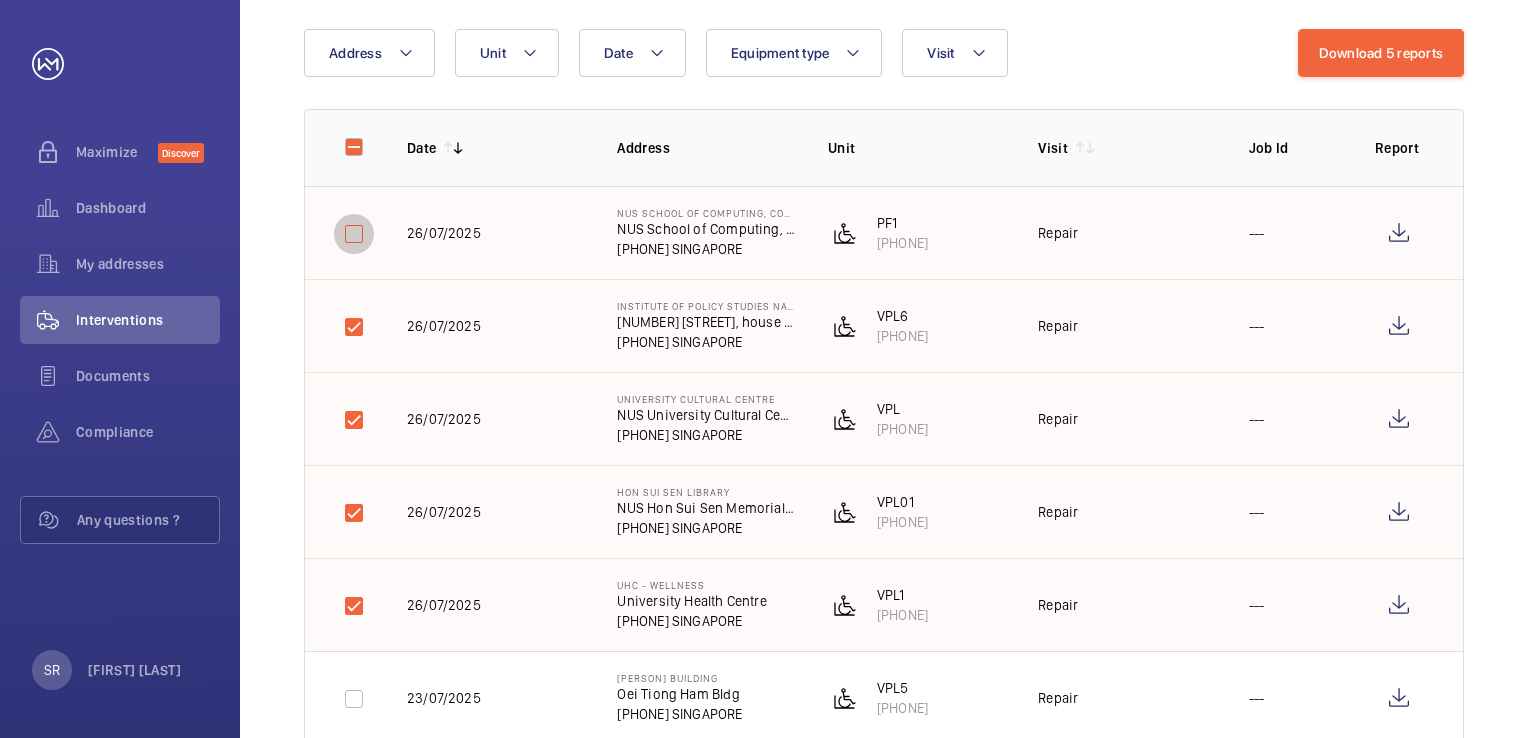 checkbox on "false" 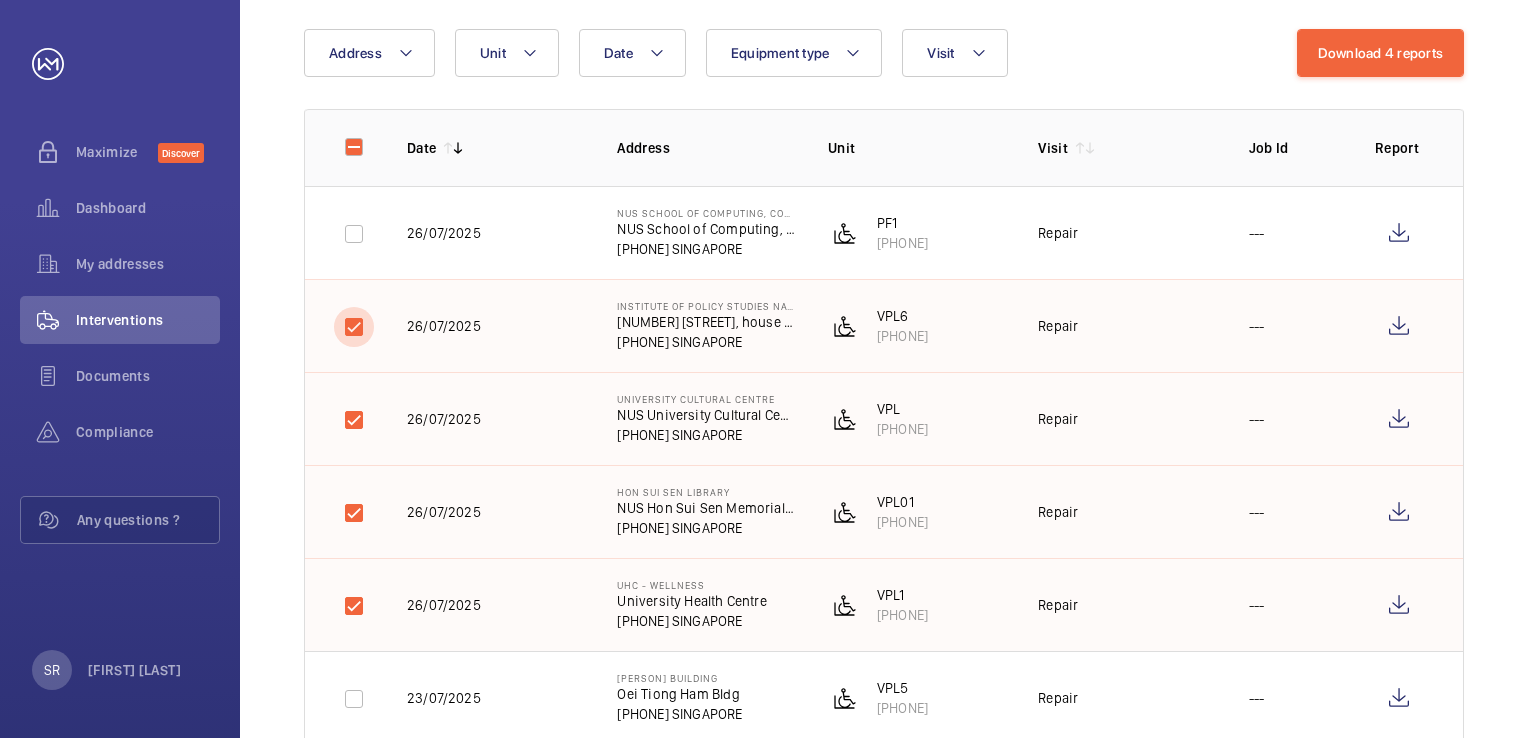 click at bounding box center [354, 327] 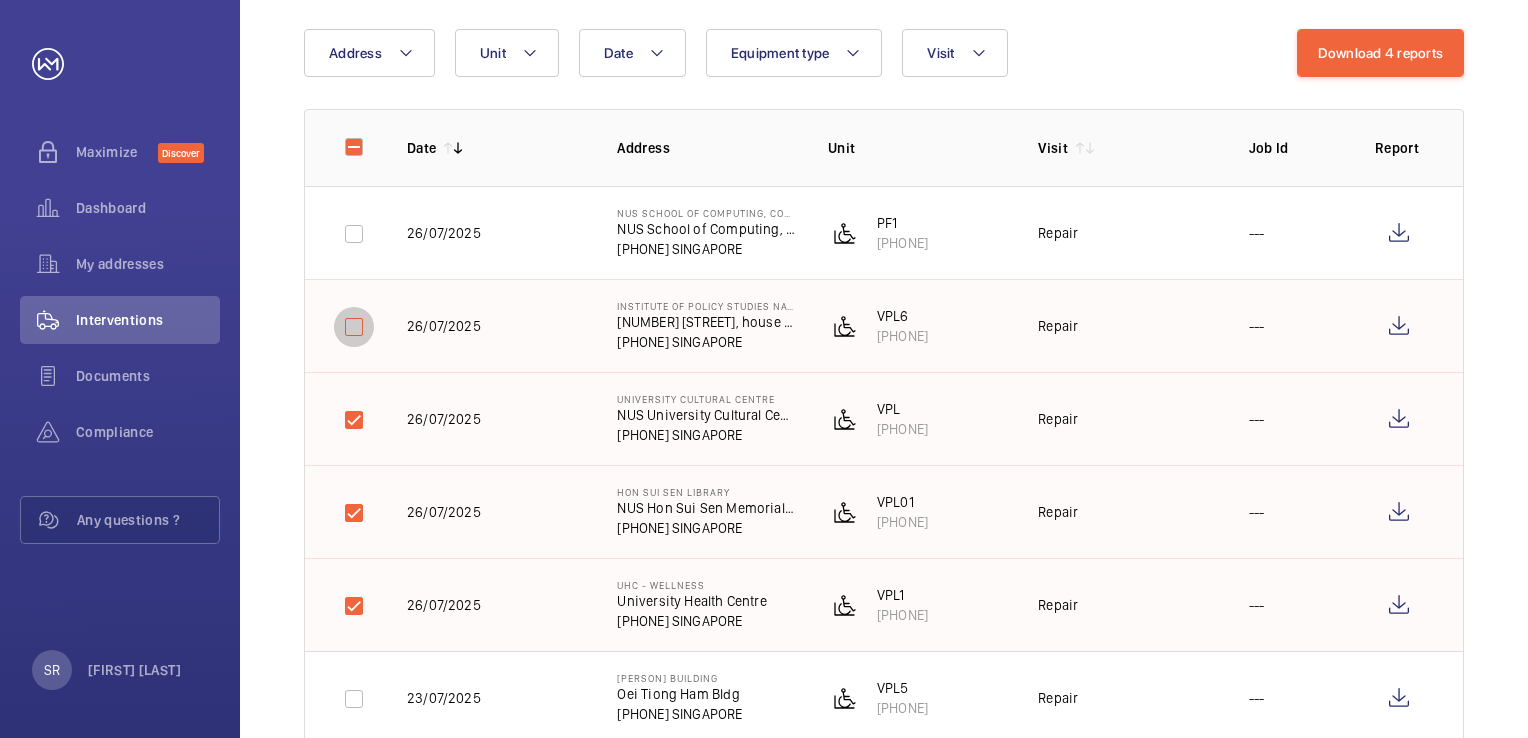checkbox on "false" 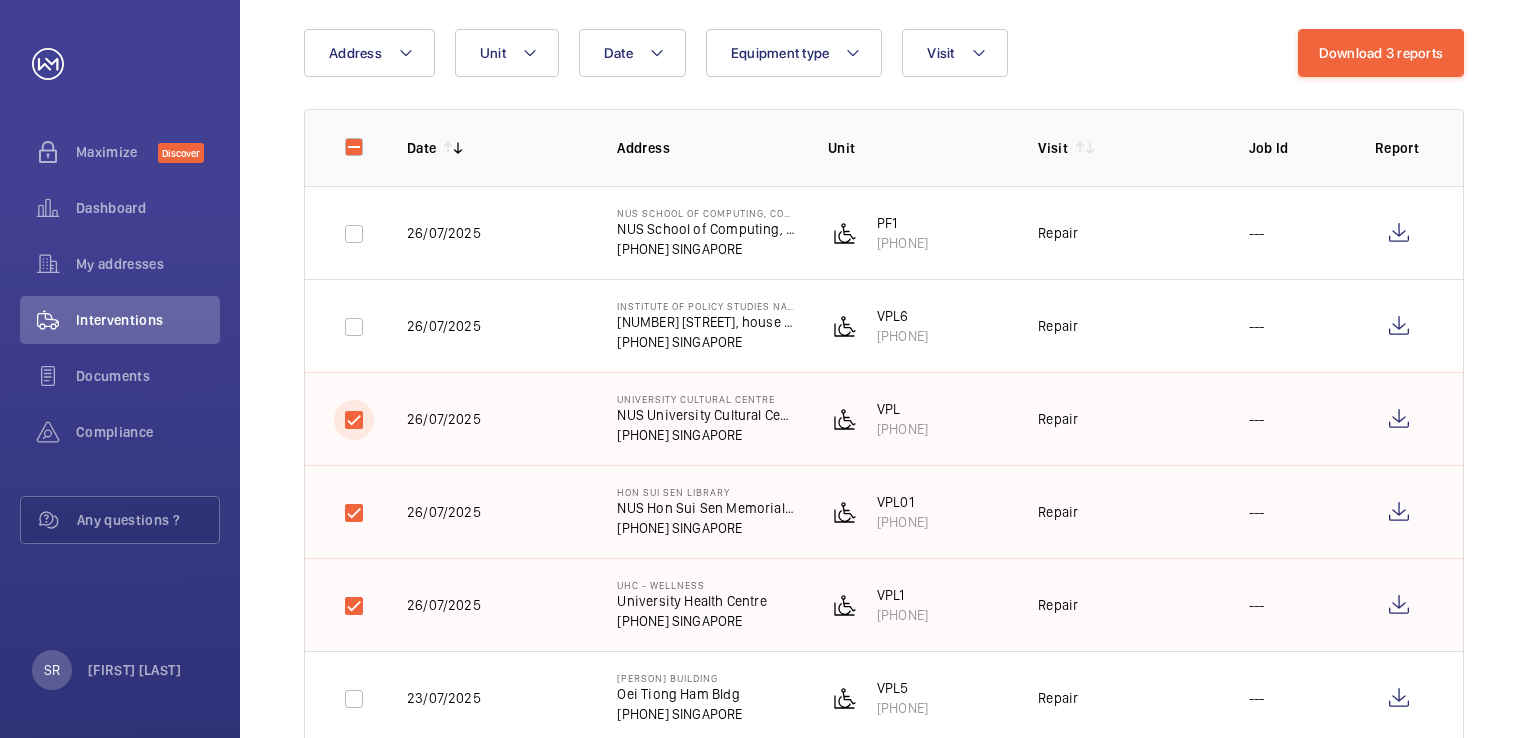 click at bounding box center [354, 420] 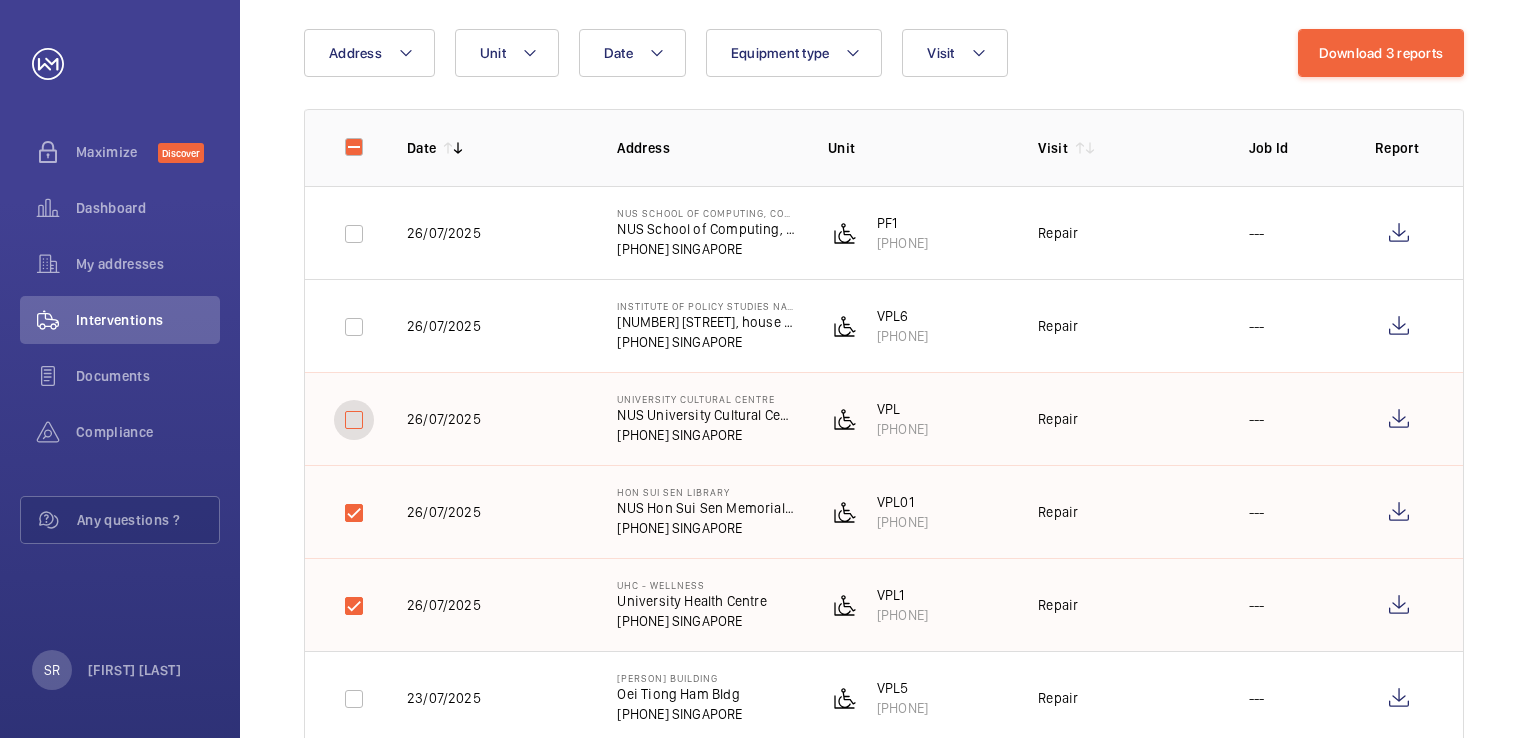 checkbox on "false" 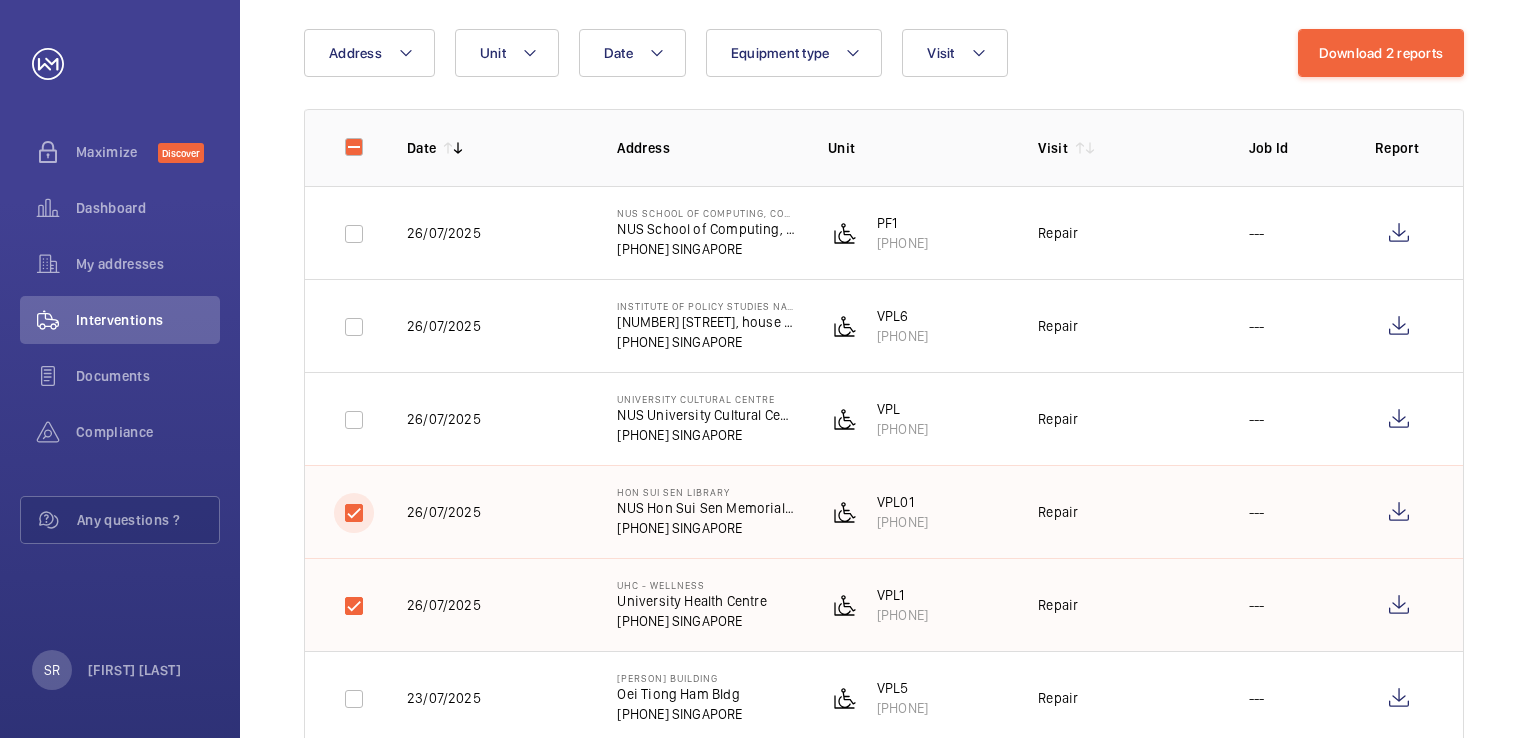 click at bounding box center [354, 513] 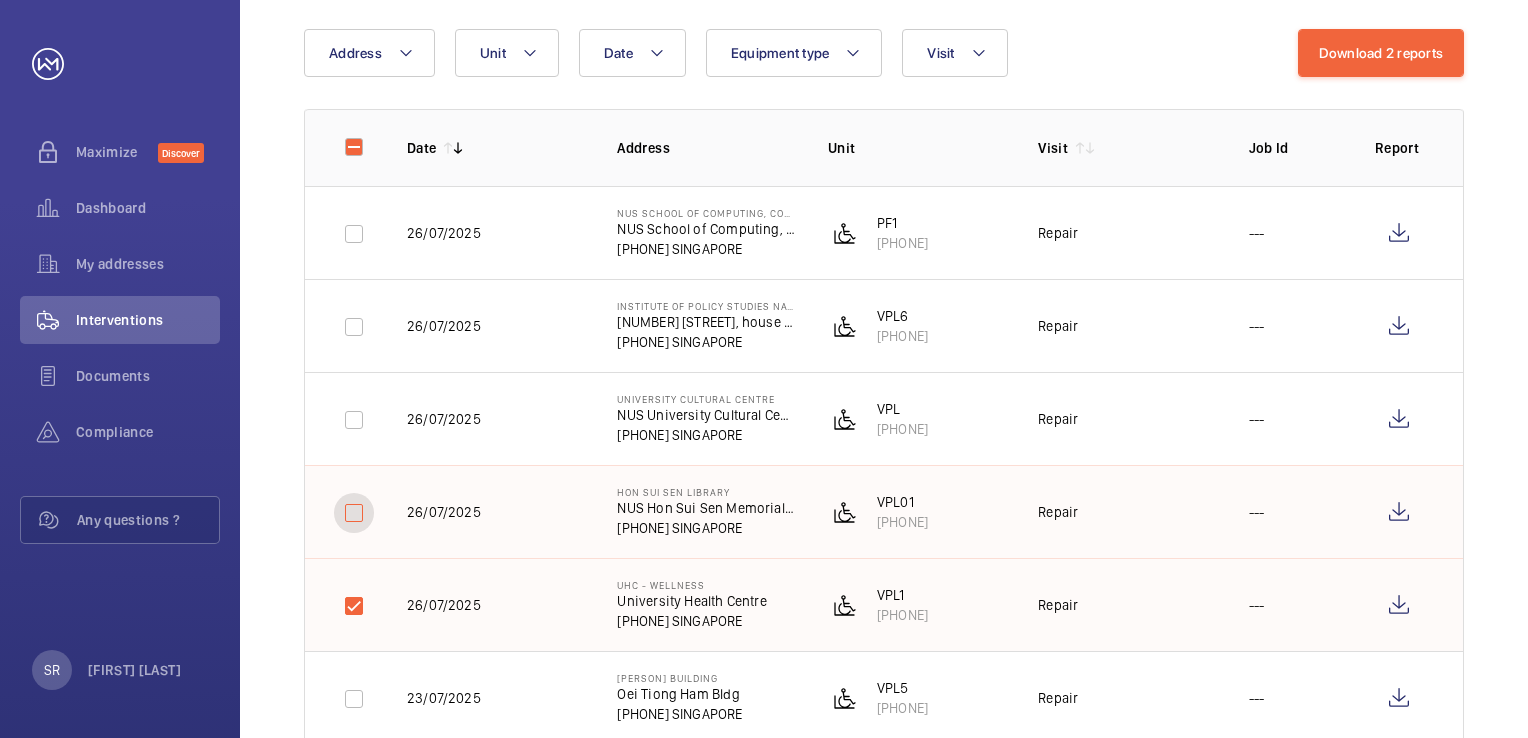 checkbox on "false" 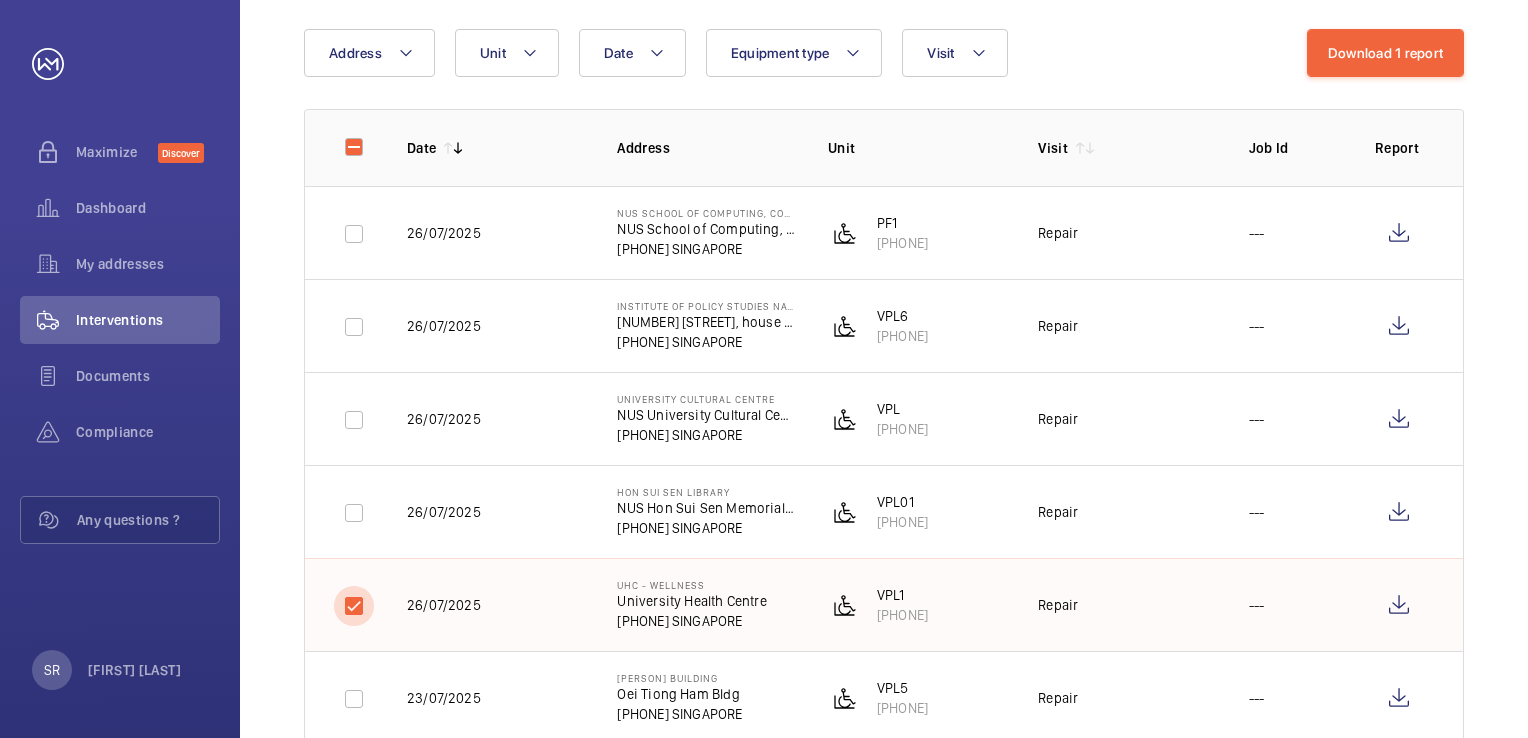 click at bounding box center [354, 606] 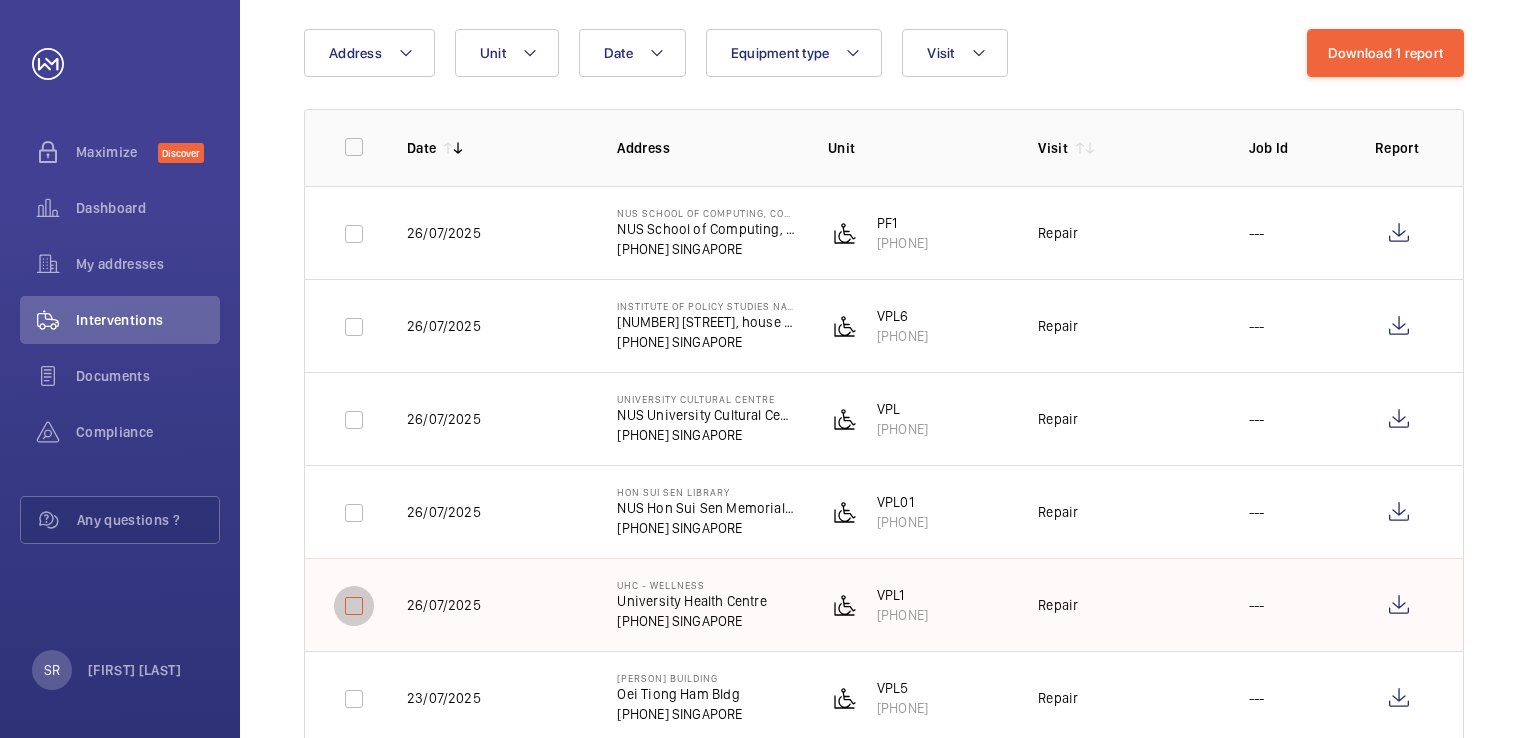 checkbox on "false" 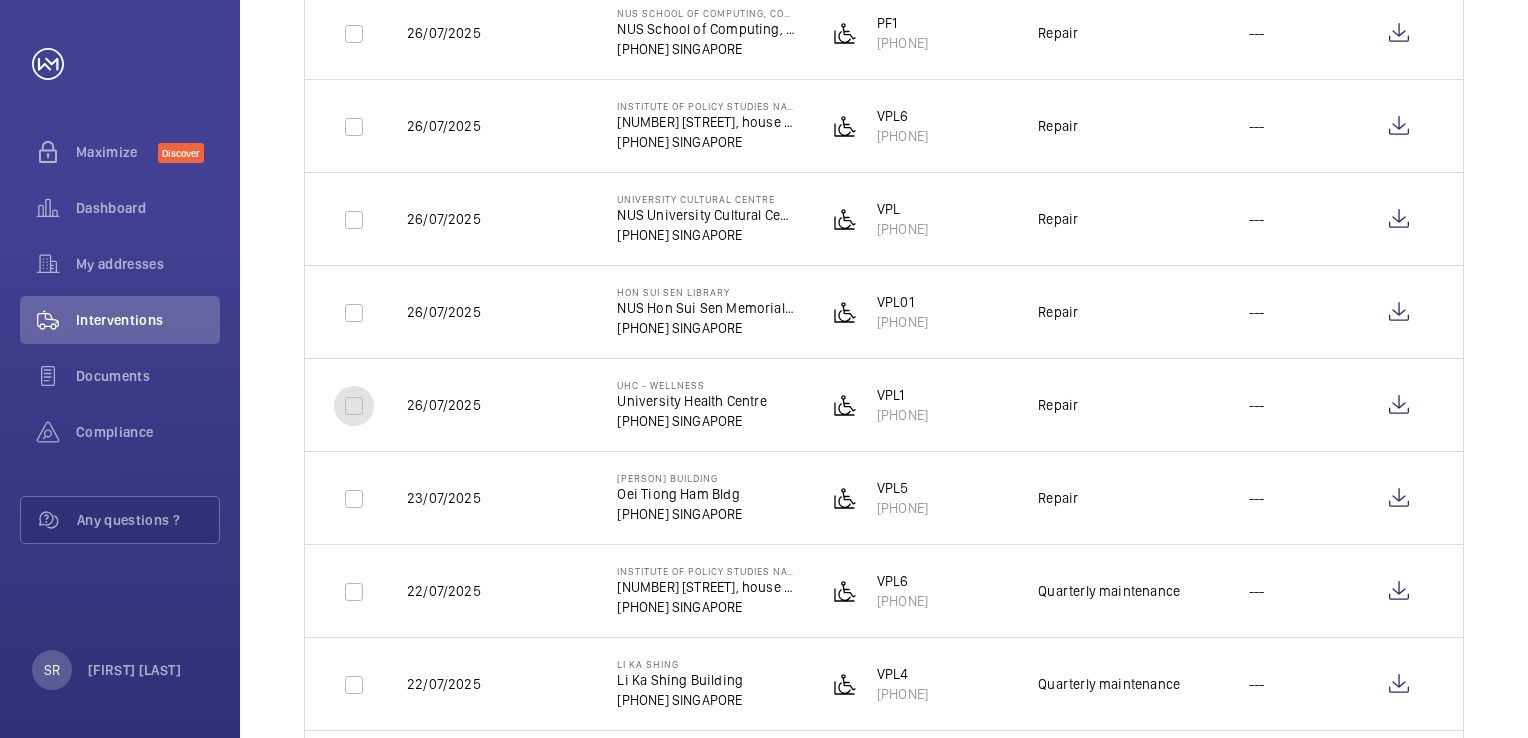 scroll, scrollTop: 500, scrollLeft: 0, axis: vertical 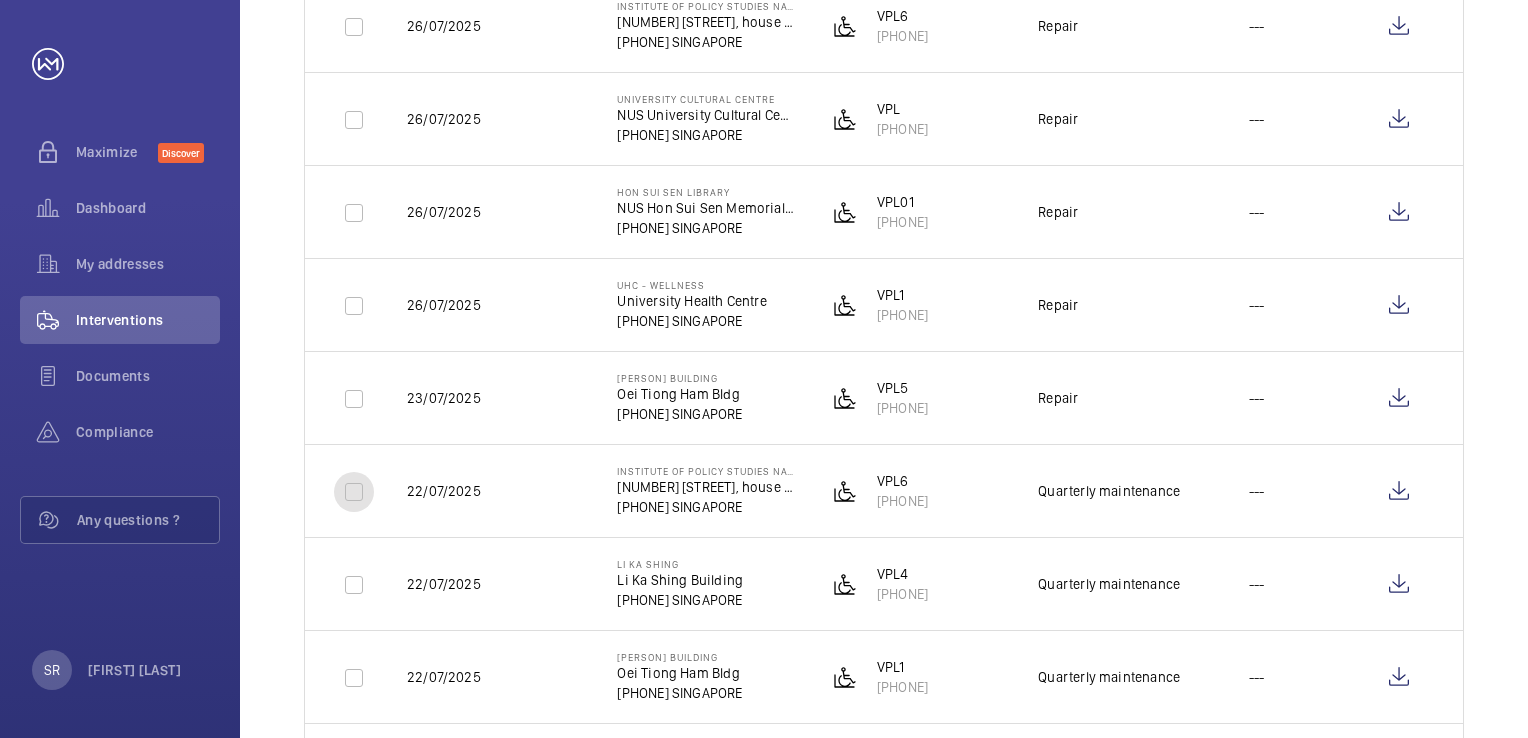 click at bounding box center (354, 492) 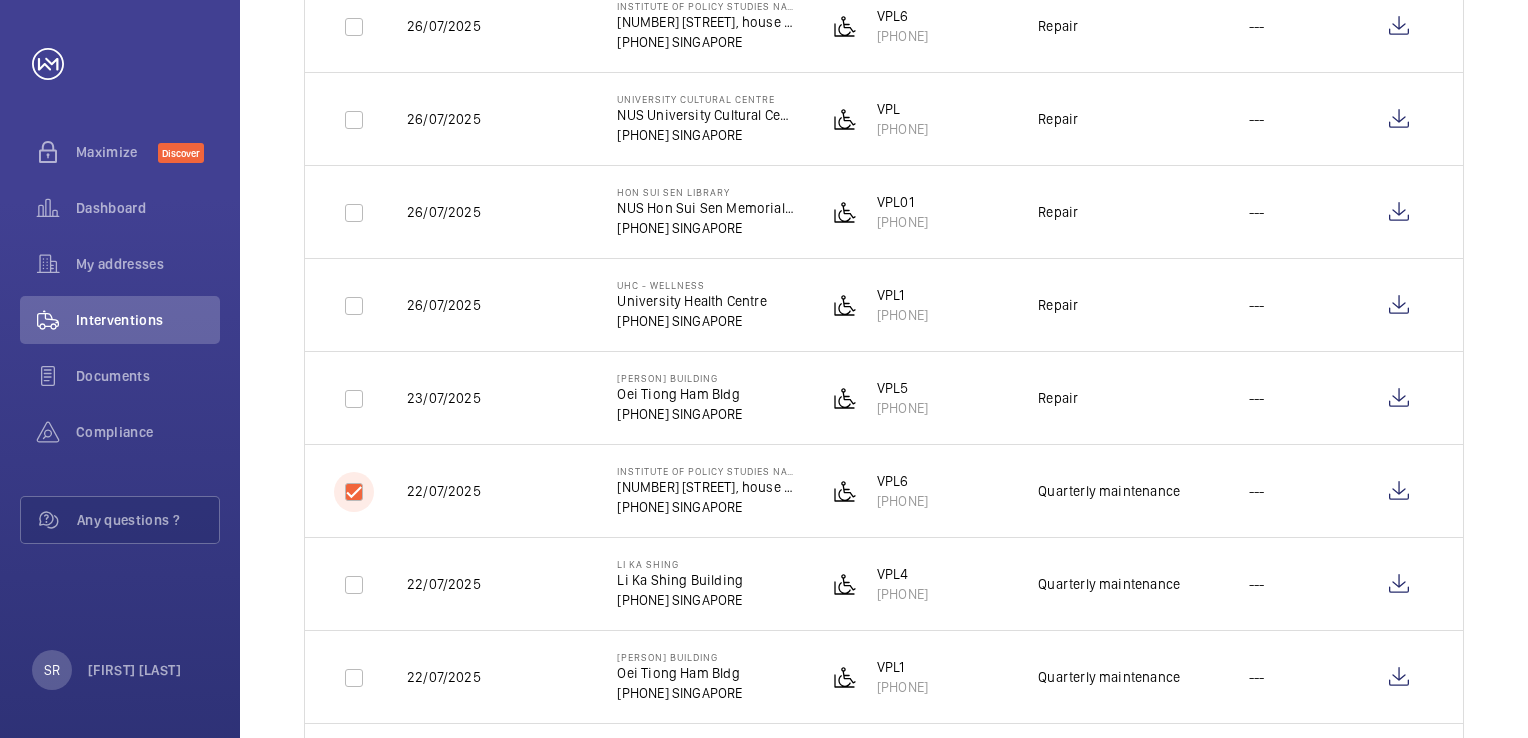 checkbox on "true" 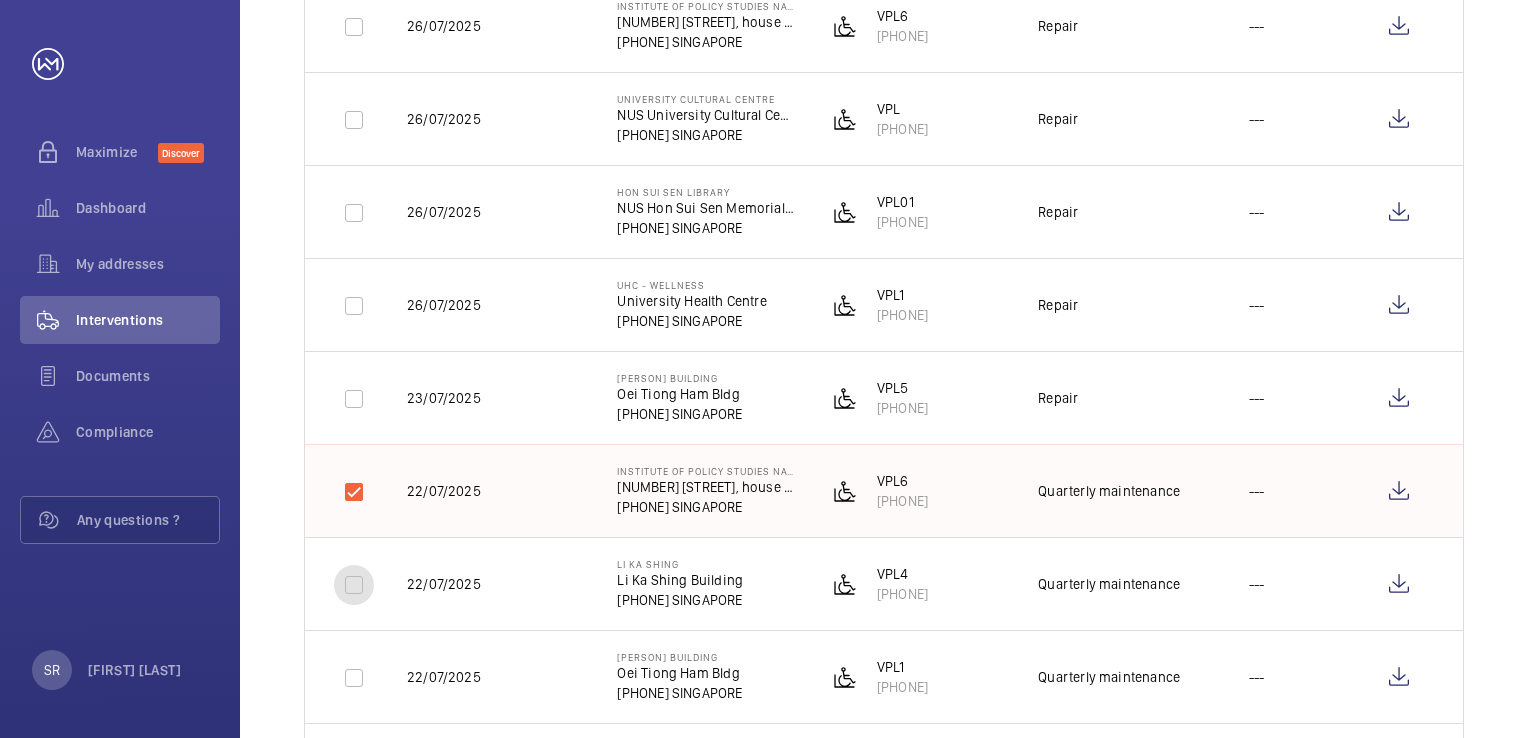 click at bounding box center (354, 585) 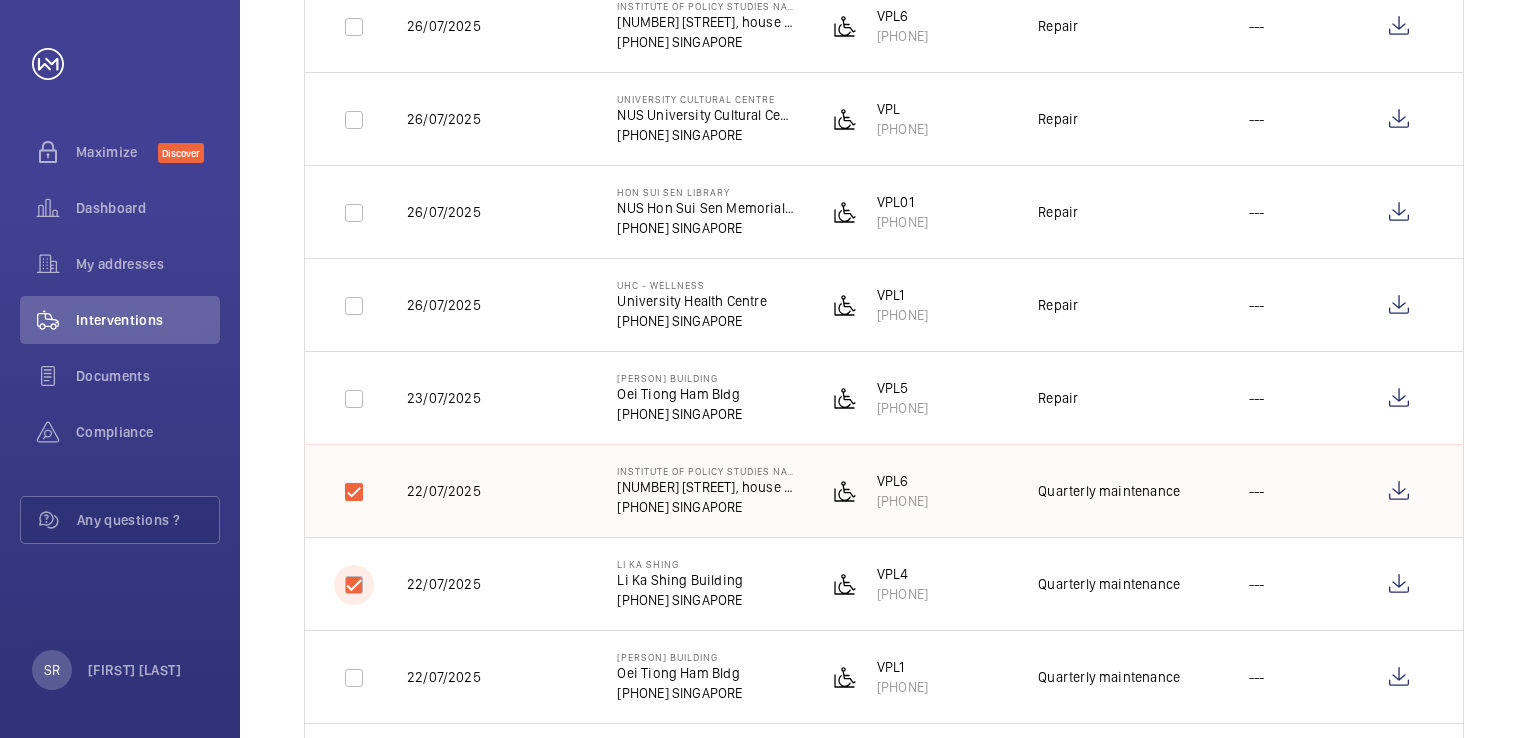 checkbox on "true" 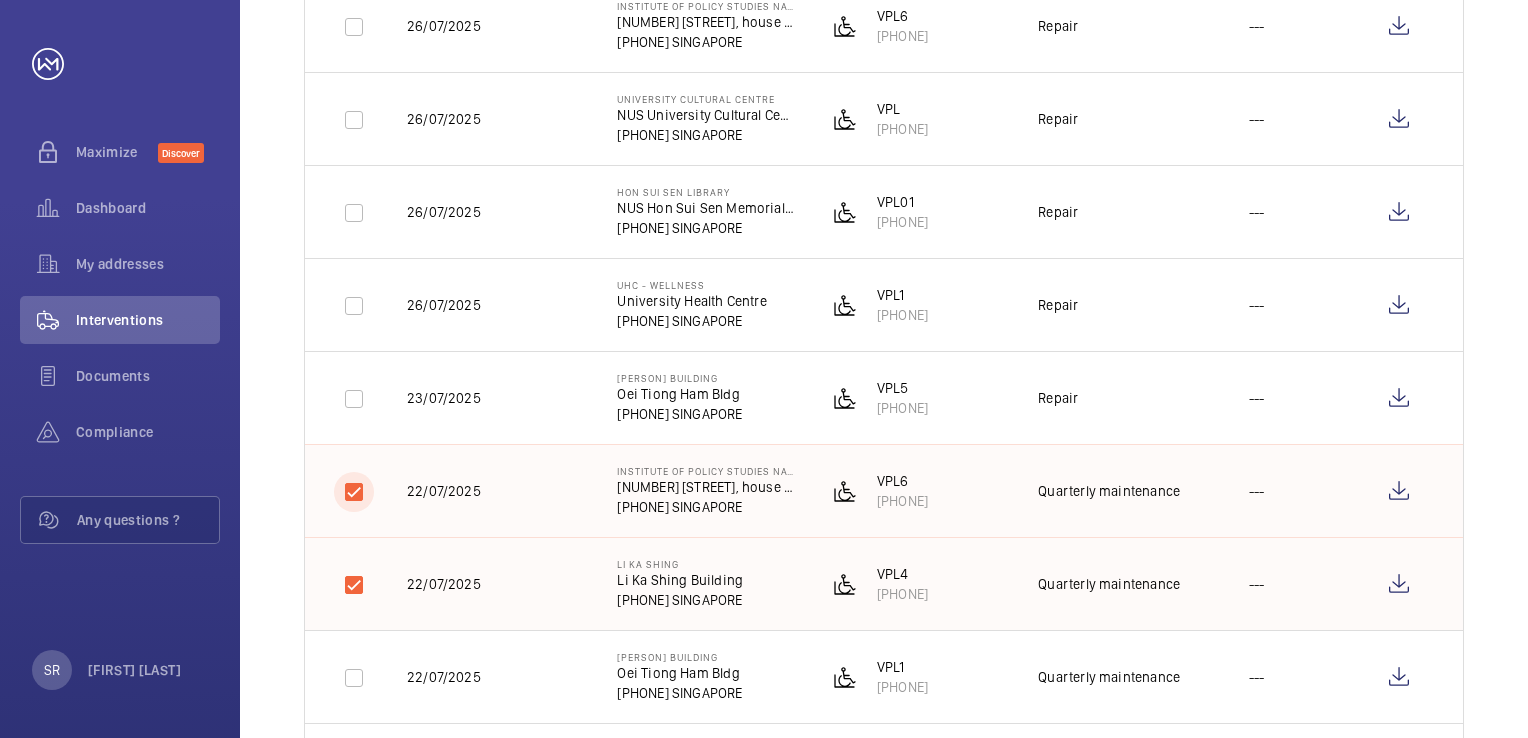 click at bounding box center (354, 492) 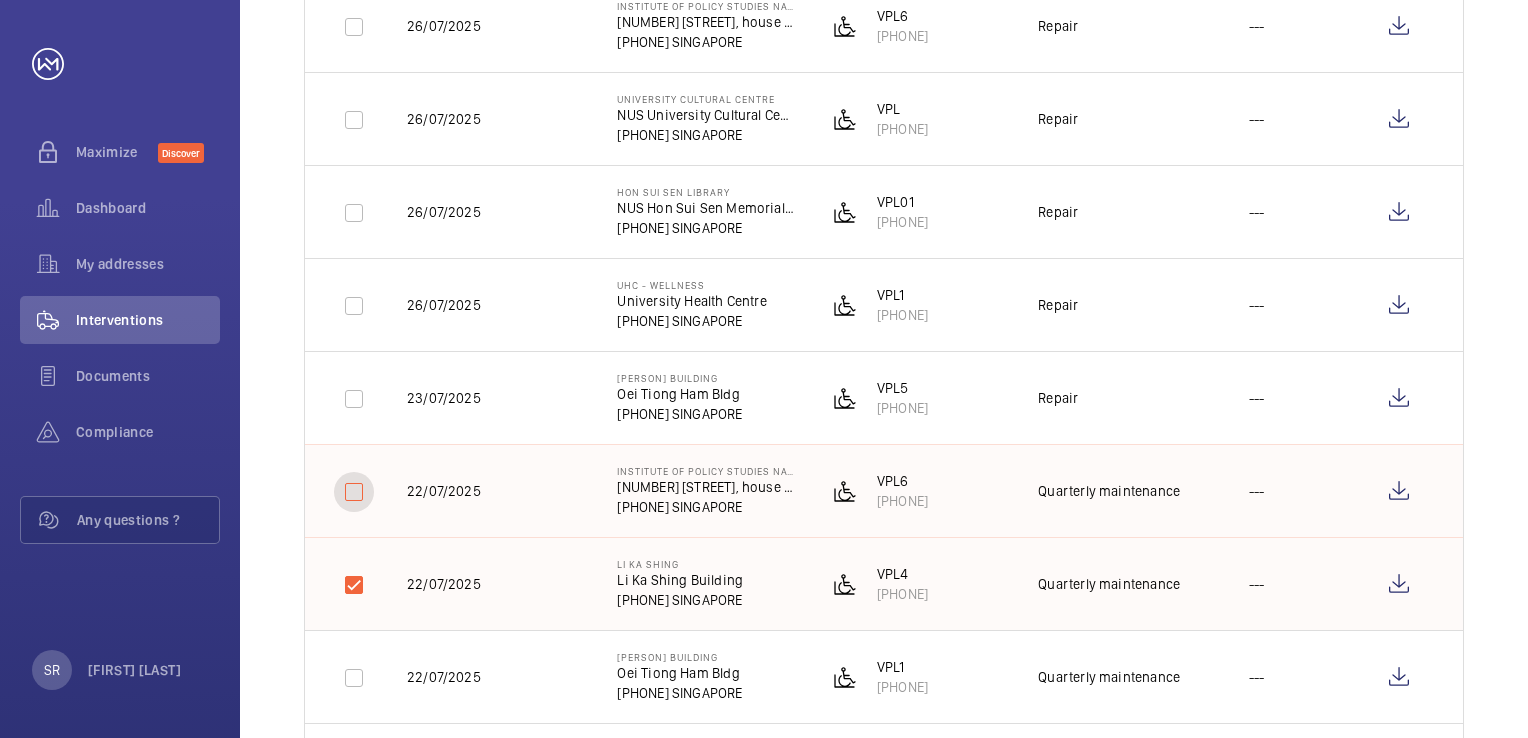 checkbox on "false" 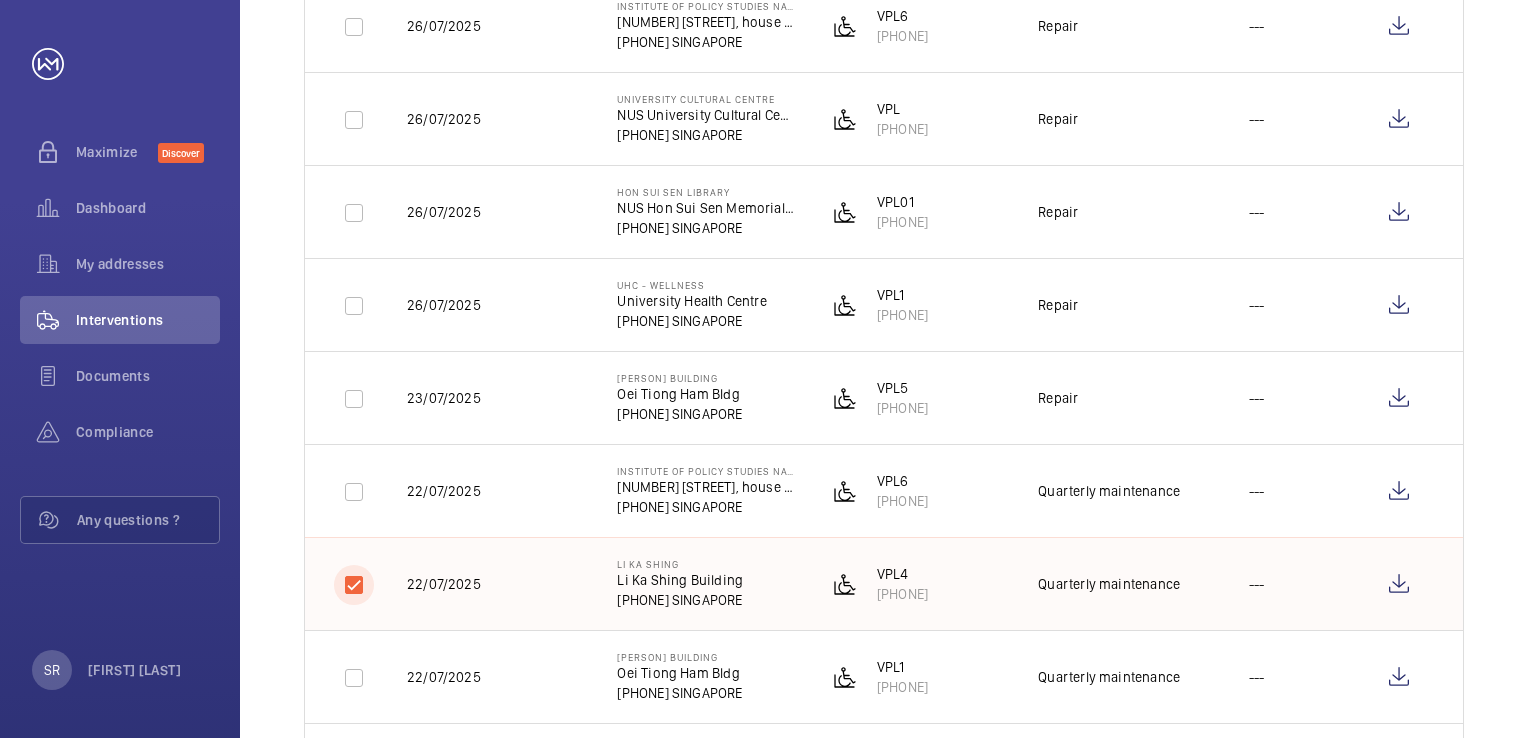 click at bounding box center (354, 585) 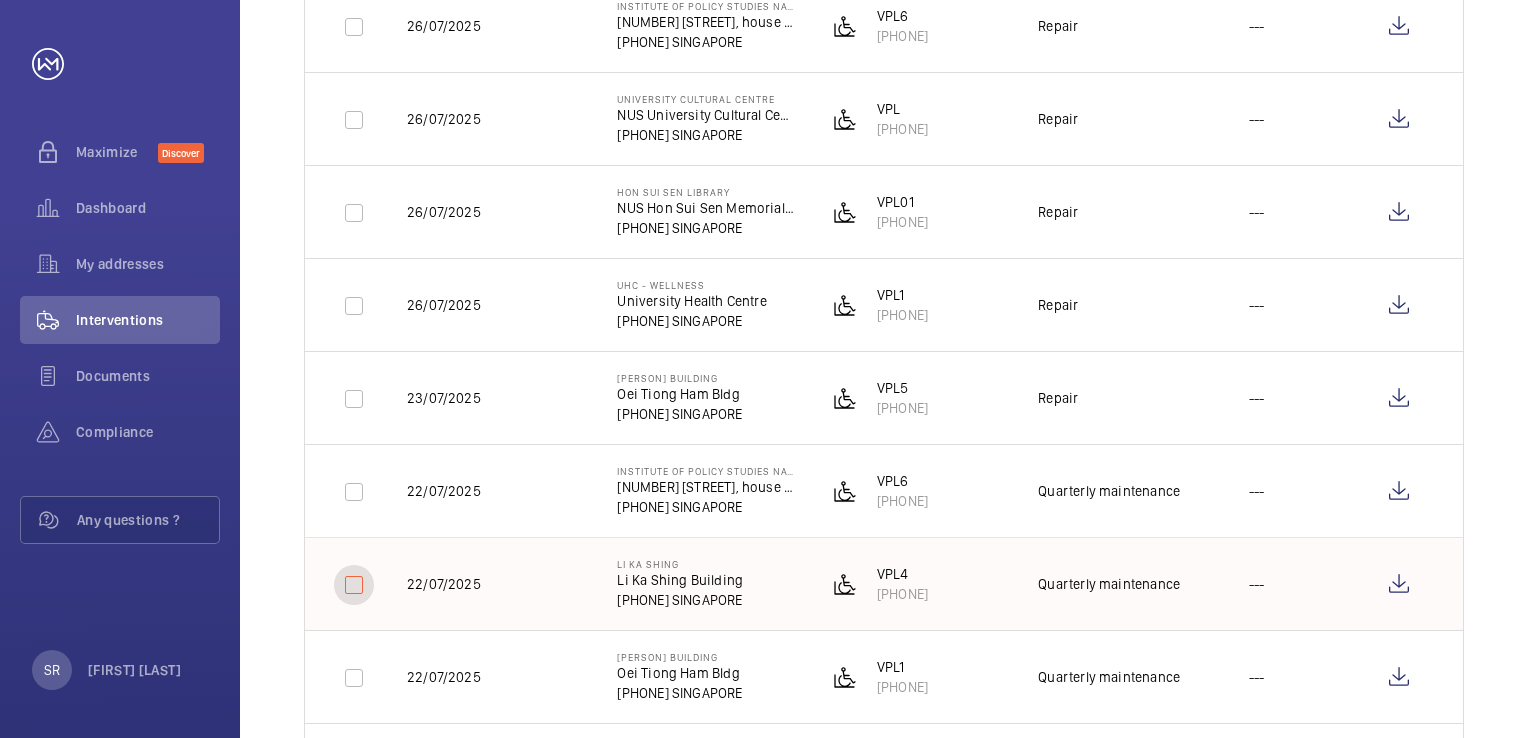 checkbox on "false" 